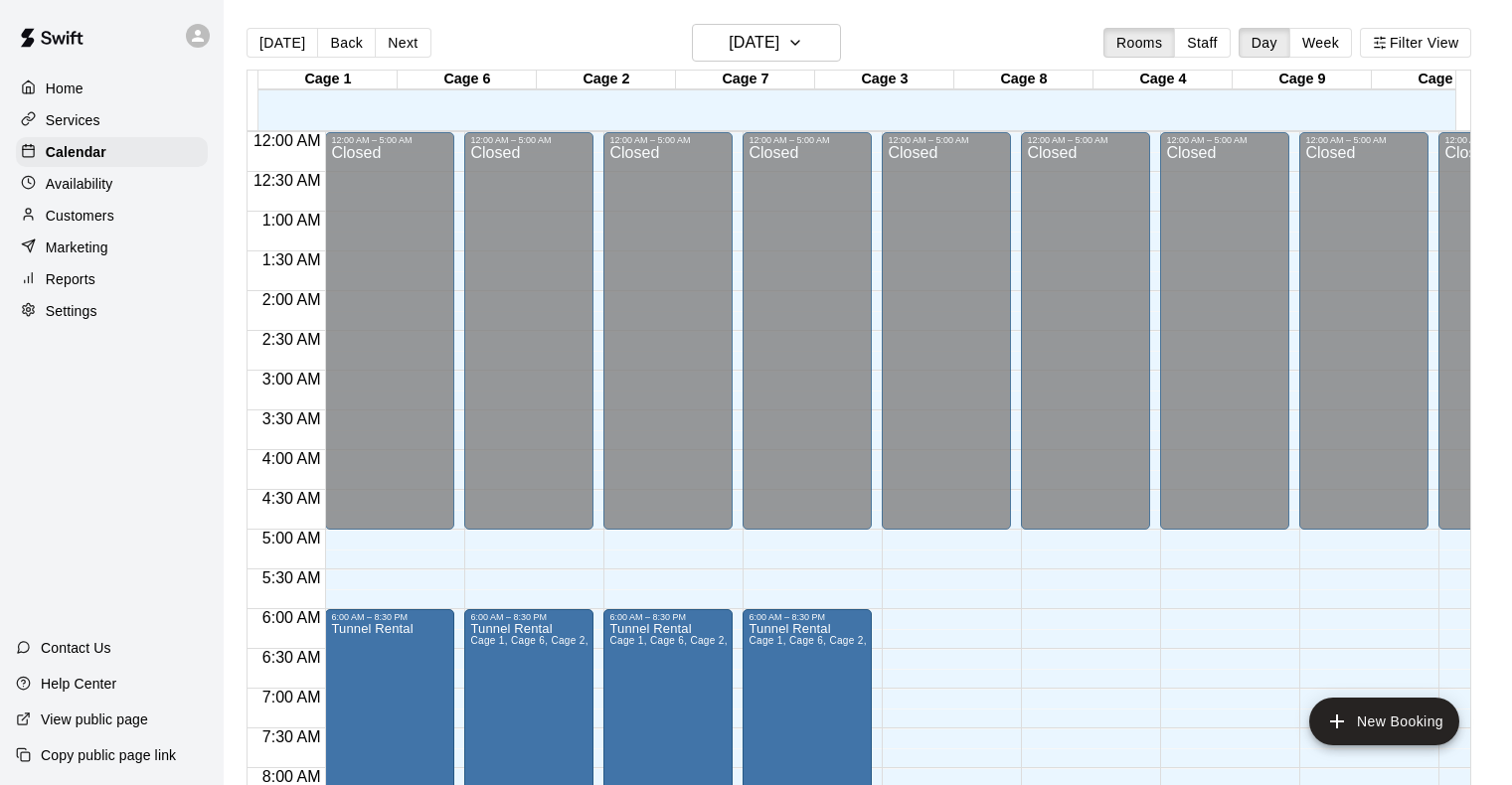 scroll, scrollTop: 0, scrollLeft: 0, axis: both 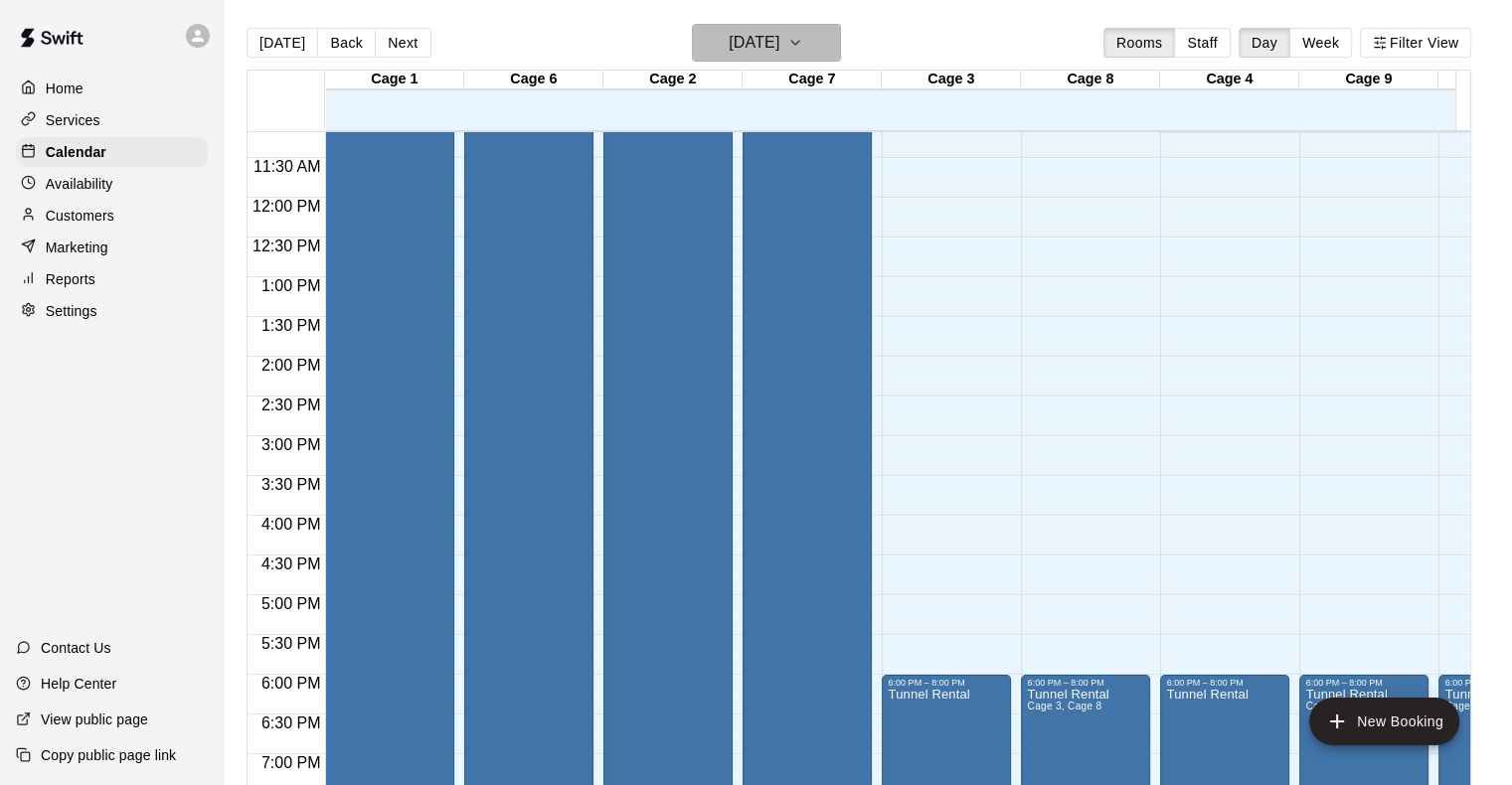 click 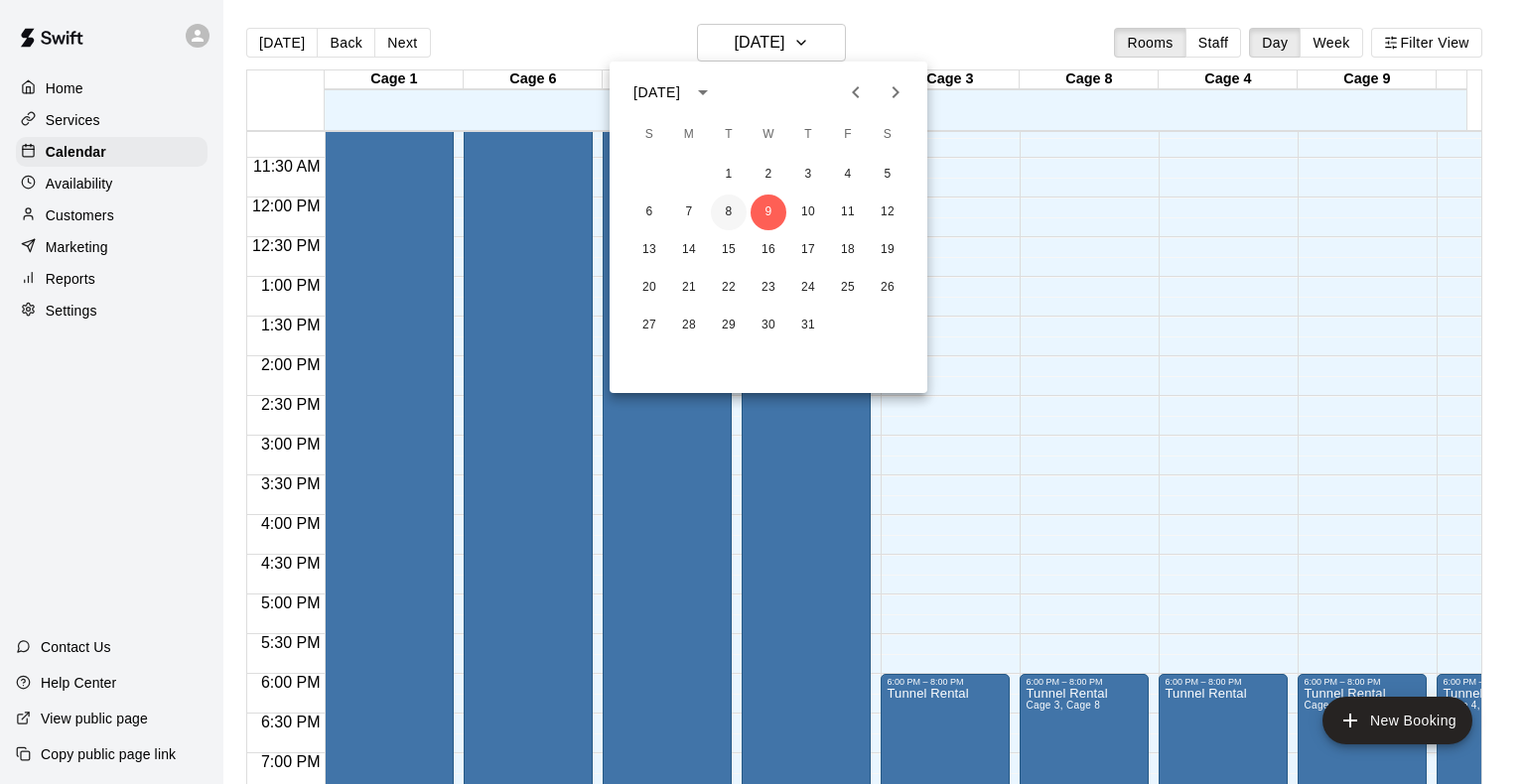 click on "8" at bounding box center (729, 212) 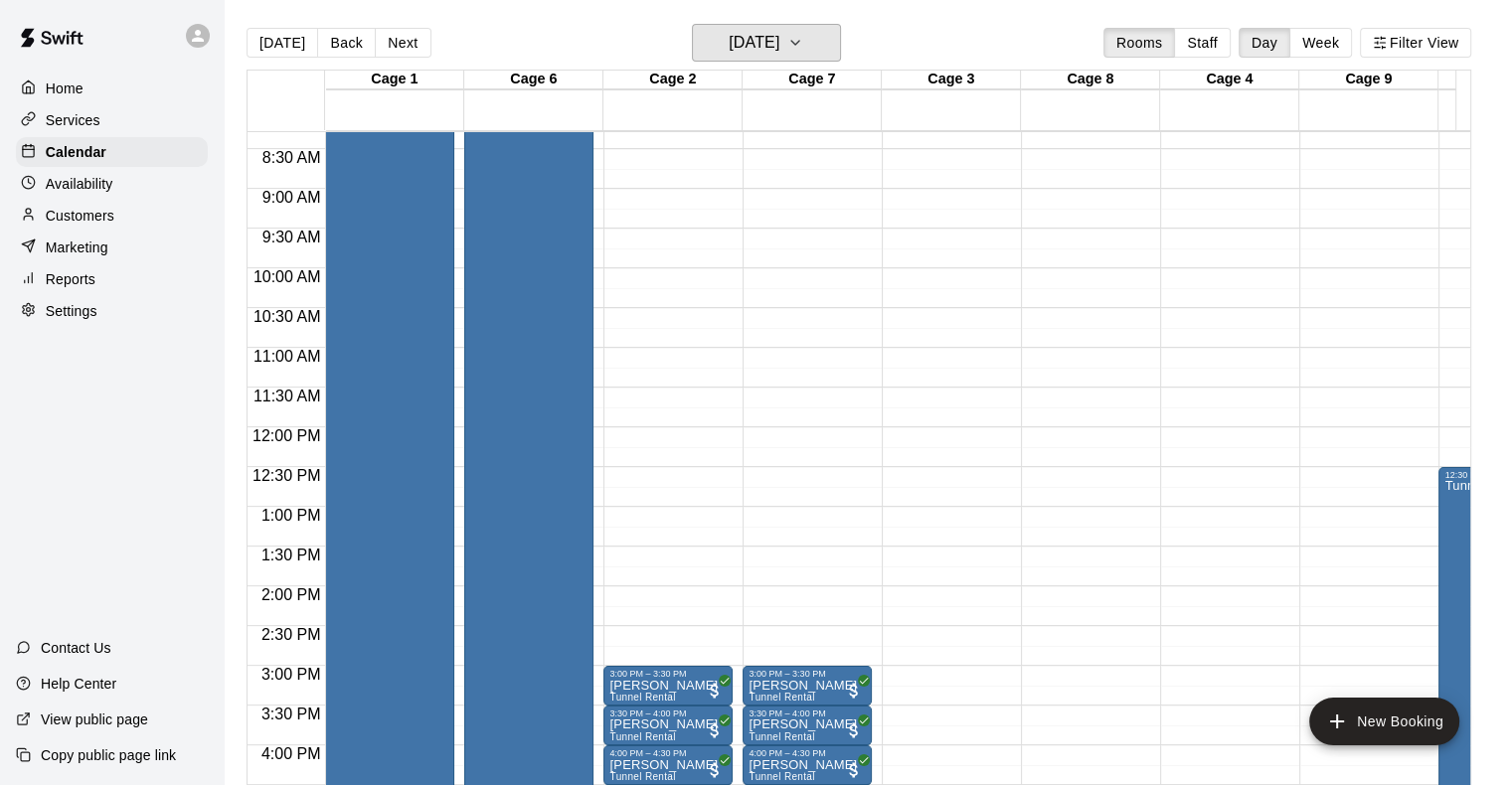 scroll, scrollTop: 654, scrollLeft: 0, axis: vertical 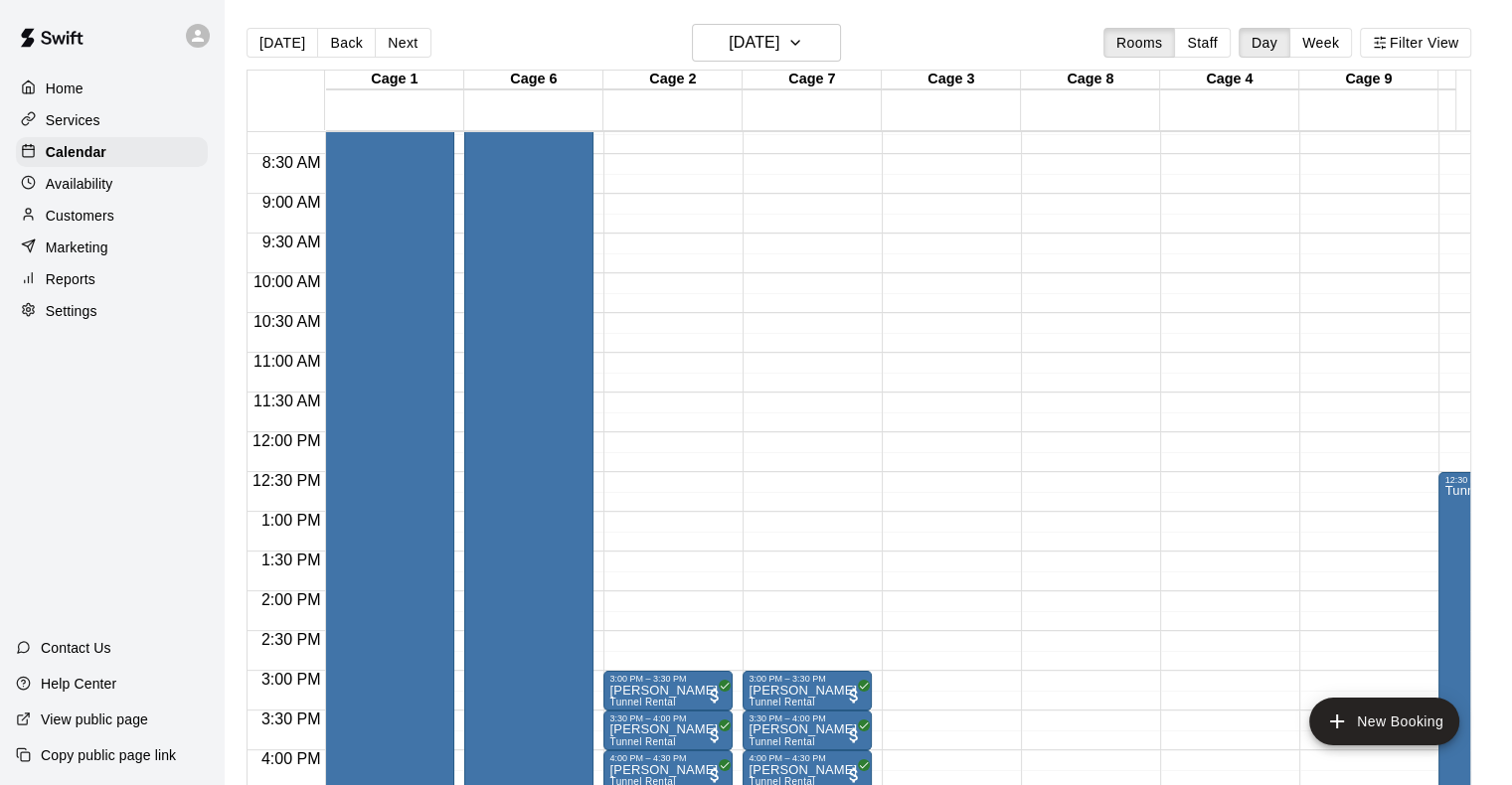 click on "12:00 AM – 5:00 AM Closed 3:00 PM – 3:30 PM [PERSON_NAME][GEOGRAPHIC_DATA] Rental 3:30 PM – 4:00 PM [PERSON_NAME][GEOGRAPHIC_DATA] Rental 4:00 PM – 4:30 PM [PERSON_NAME][GEOGRAPHIC_DATA] Rental 4:30 PM – 5:00 PM [PERSON_NAME][GEOGRAPHIC_DATA] Rental 6:30 PM – 8:30 PM Tunnel Rental 8:30 PM – 10:30 PM [PERSON_NAME] Group Tunnel Rental 11:00 PM – 11:59 PM Closed" at bounding box center (668, 432) 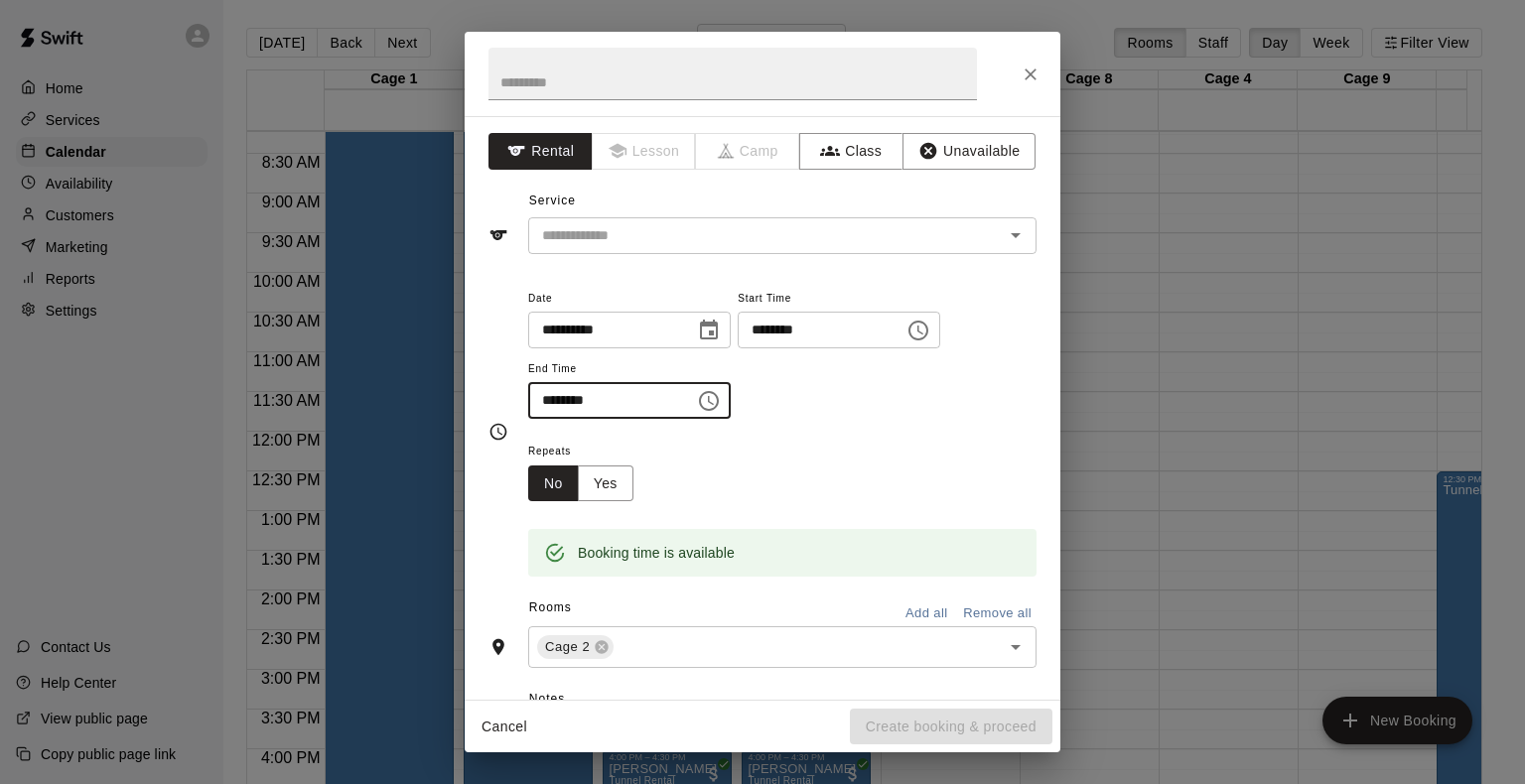 click on "********" at bounding box center [605, 400] 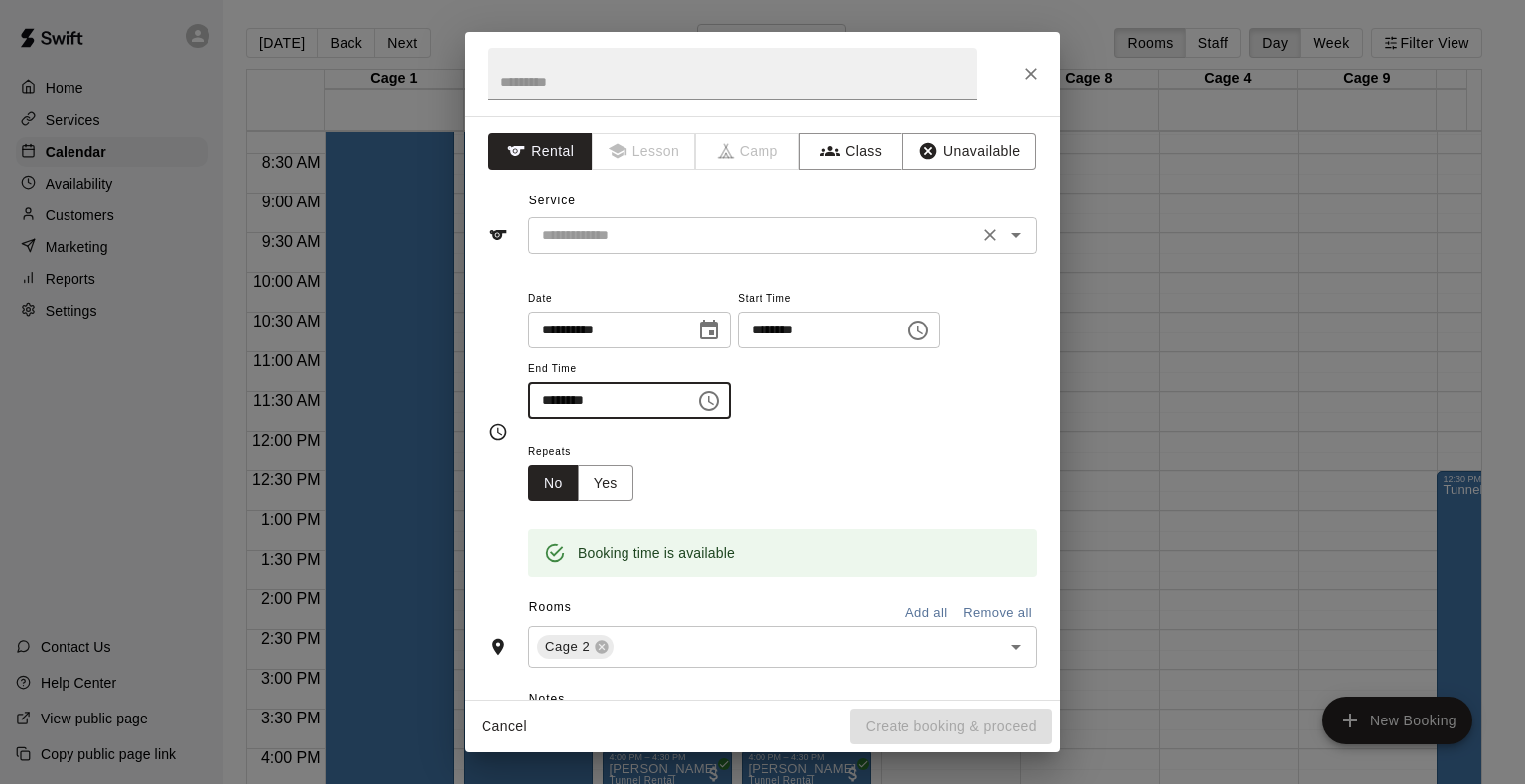 click on "​" at bounding box center (782, 235) 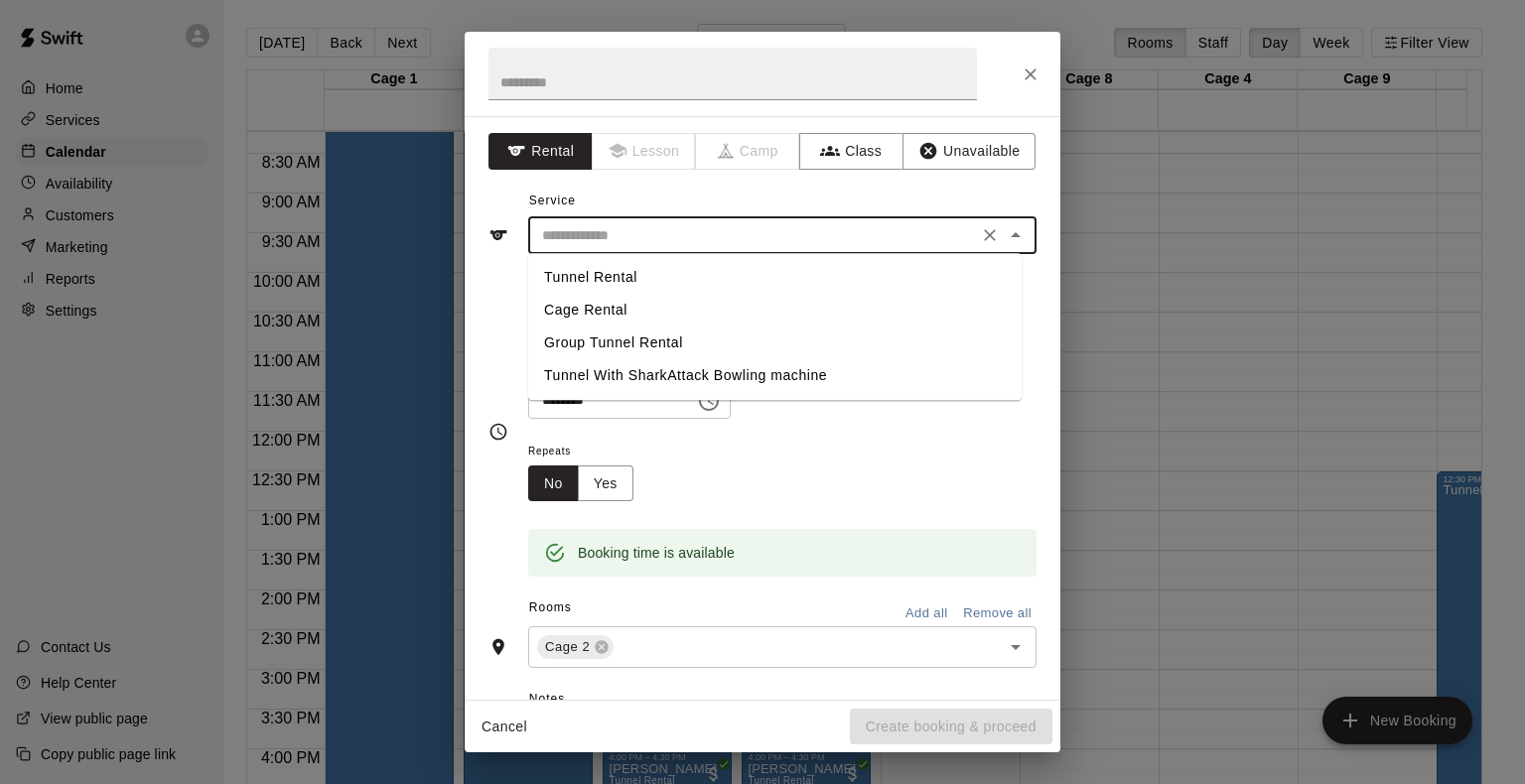 click on "Tunnel Rental" at bounding box center (774, 277) 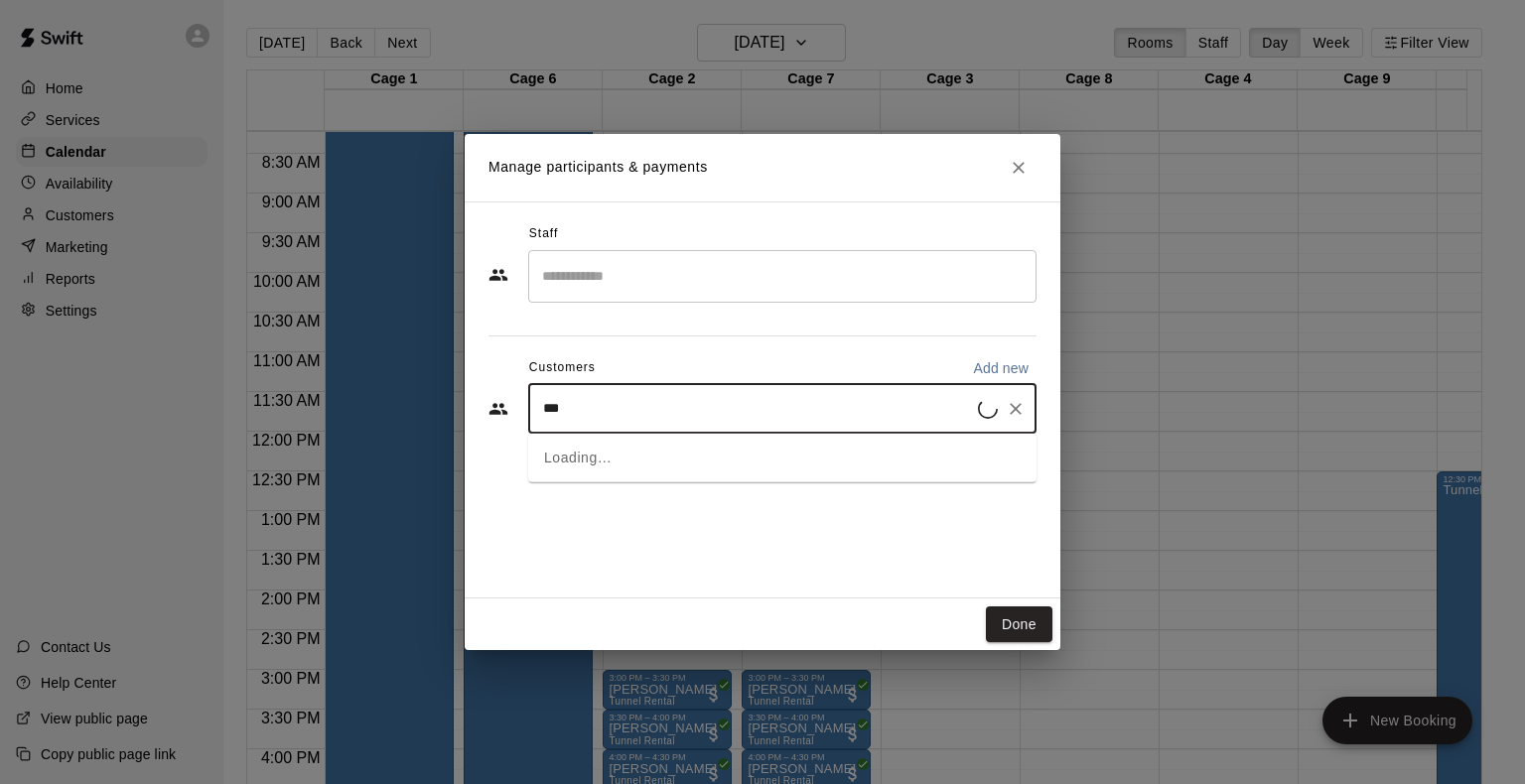 type on "****" 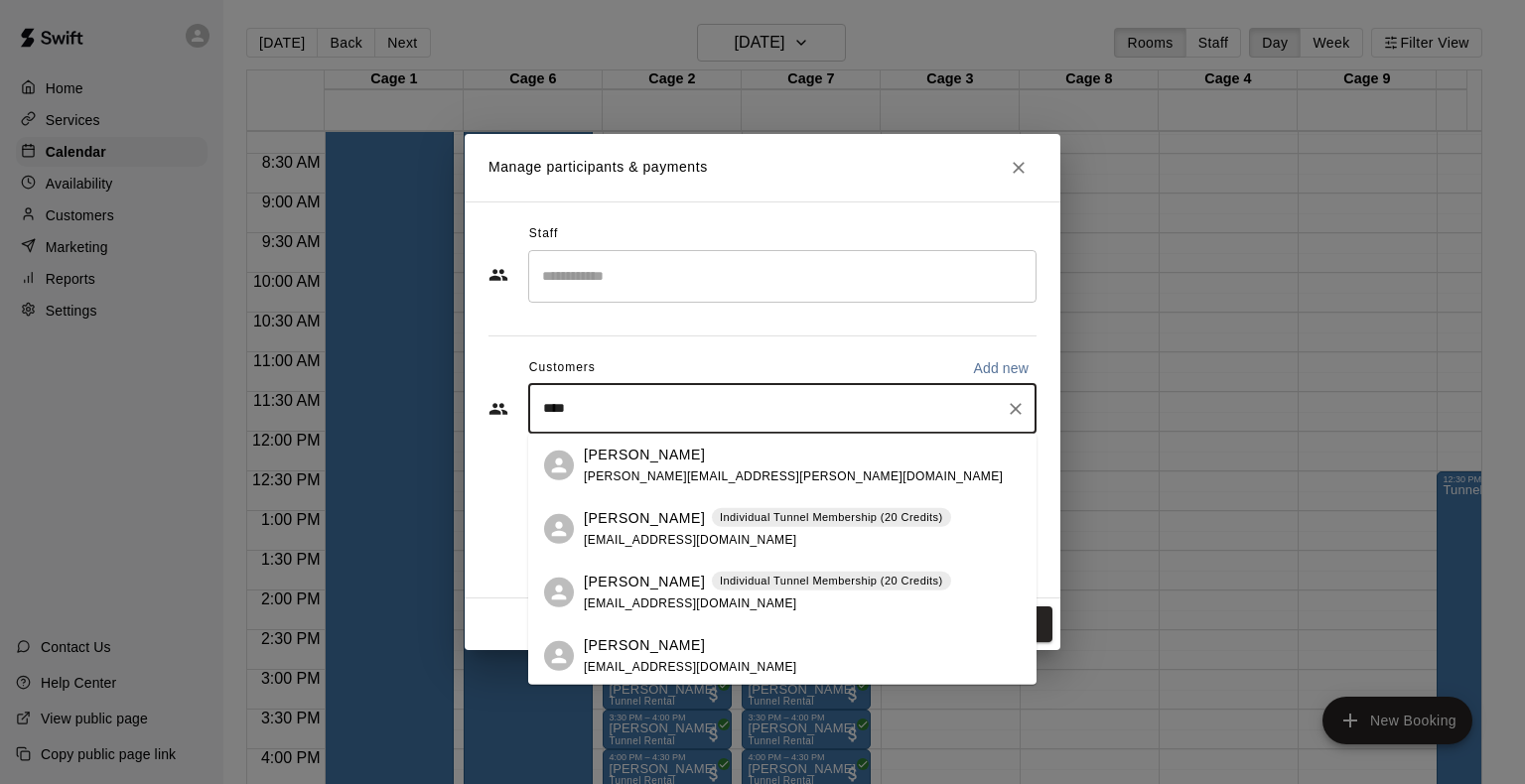 click on "[PERSON_NAME]" at bounding box center [644, 581] 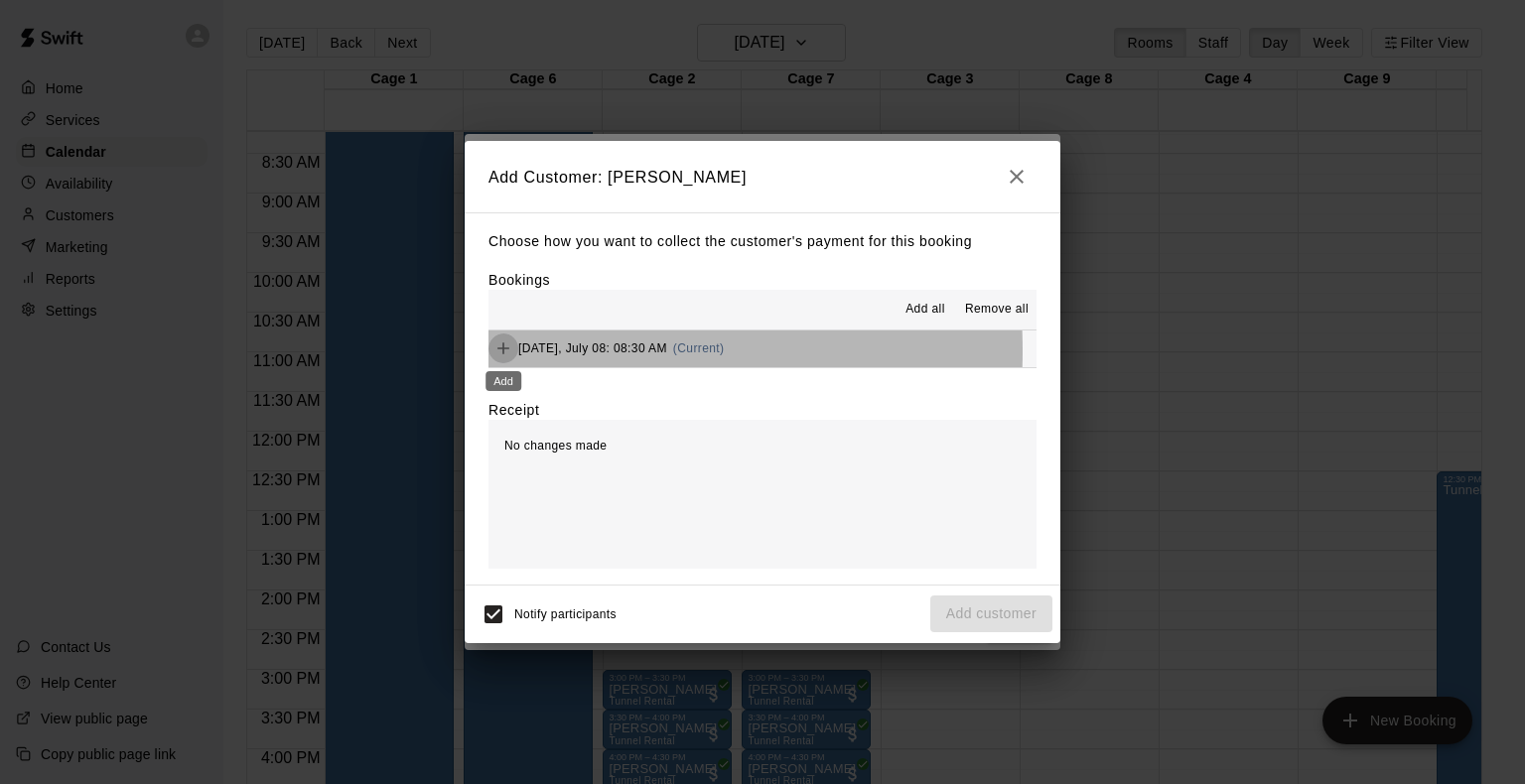 click 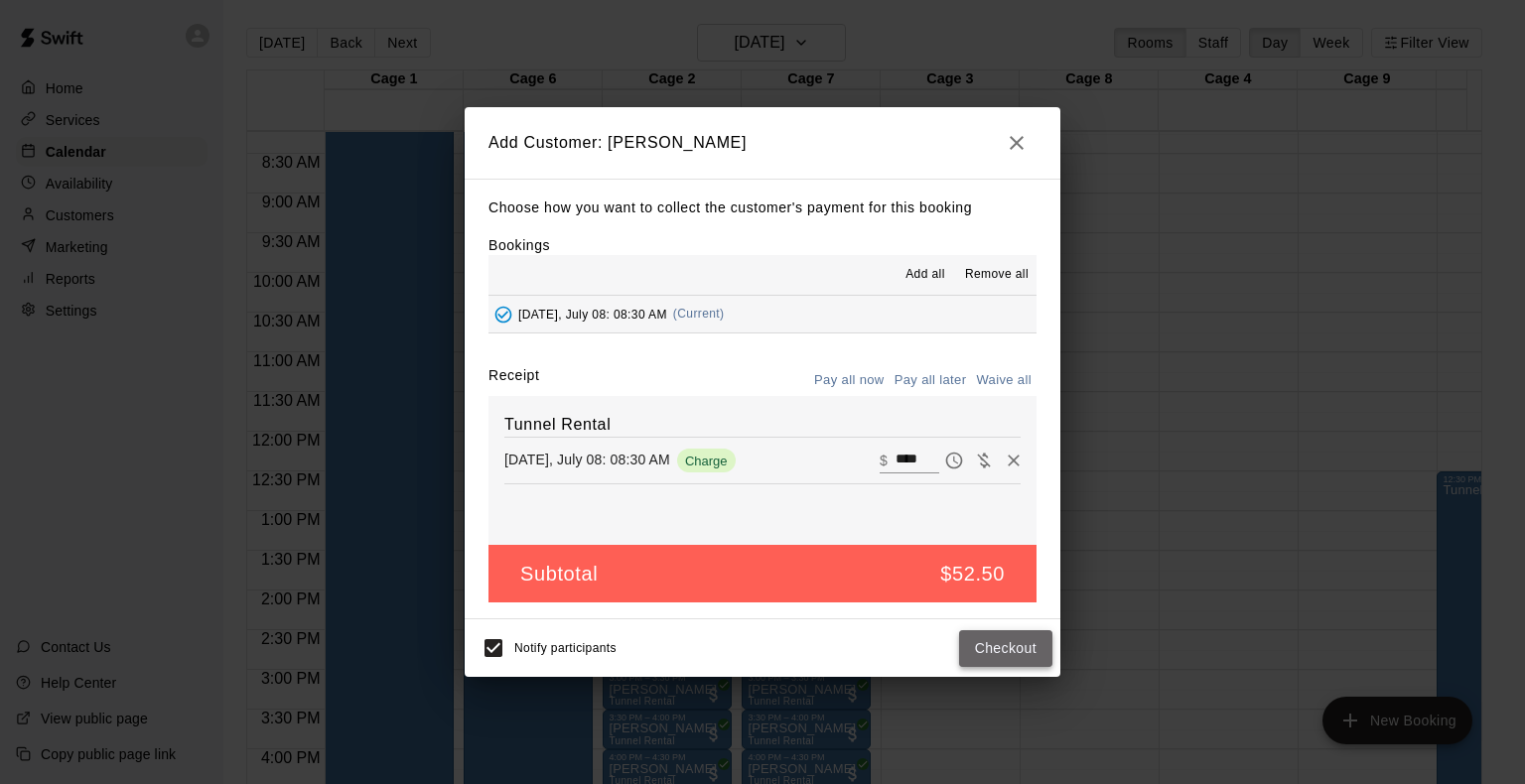 click on "Checkout" at bounding box center [1006, 648] 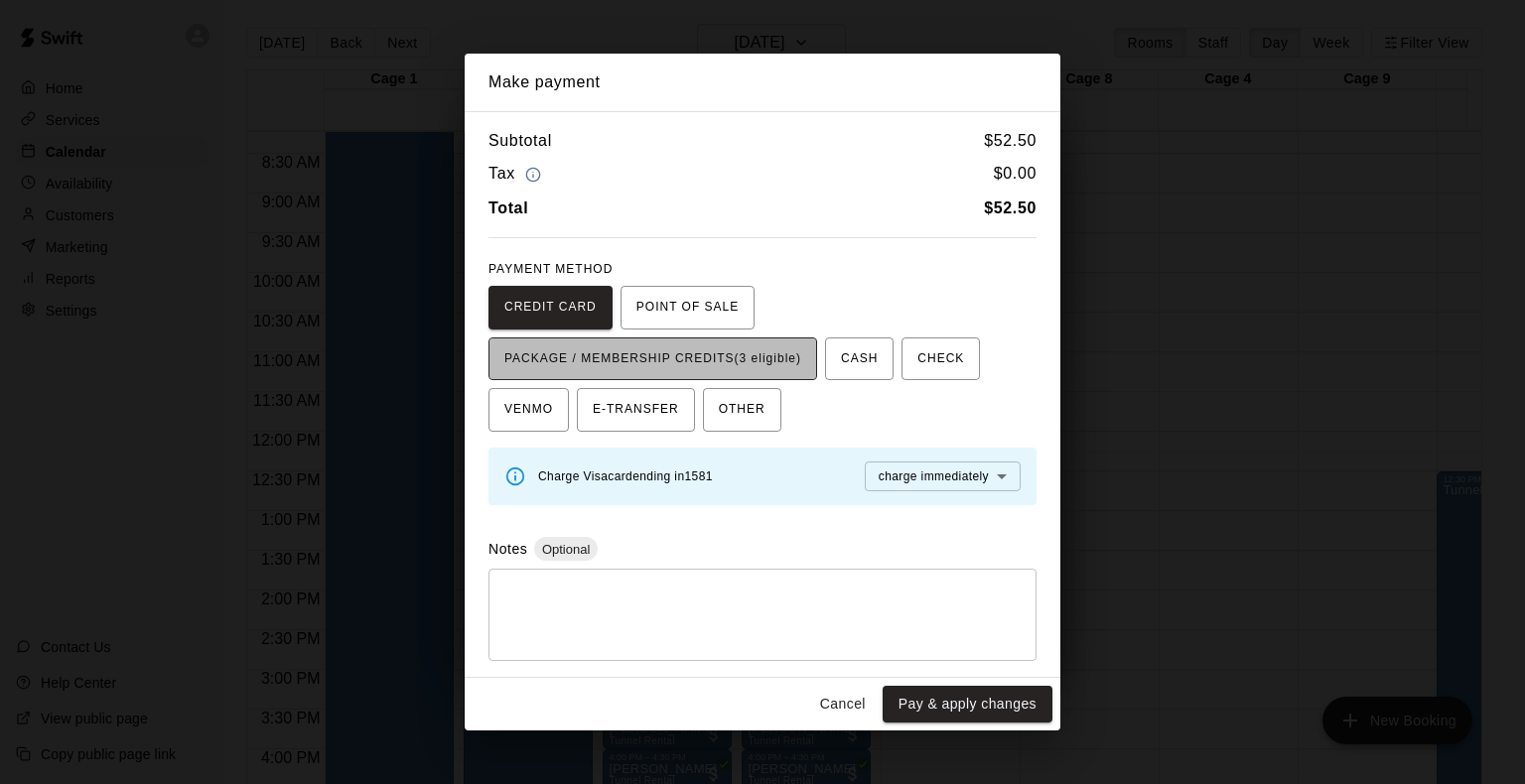 click on "PACKAGE / MEMBERSHIP CREDITS  (3 eligible)" at bounding box center (652, 359) 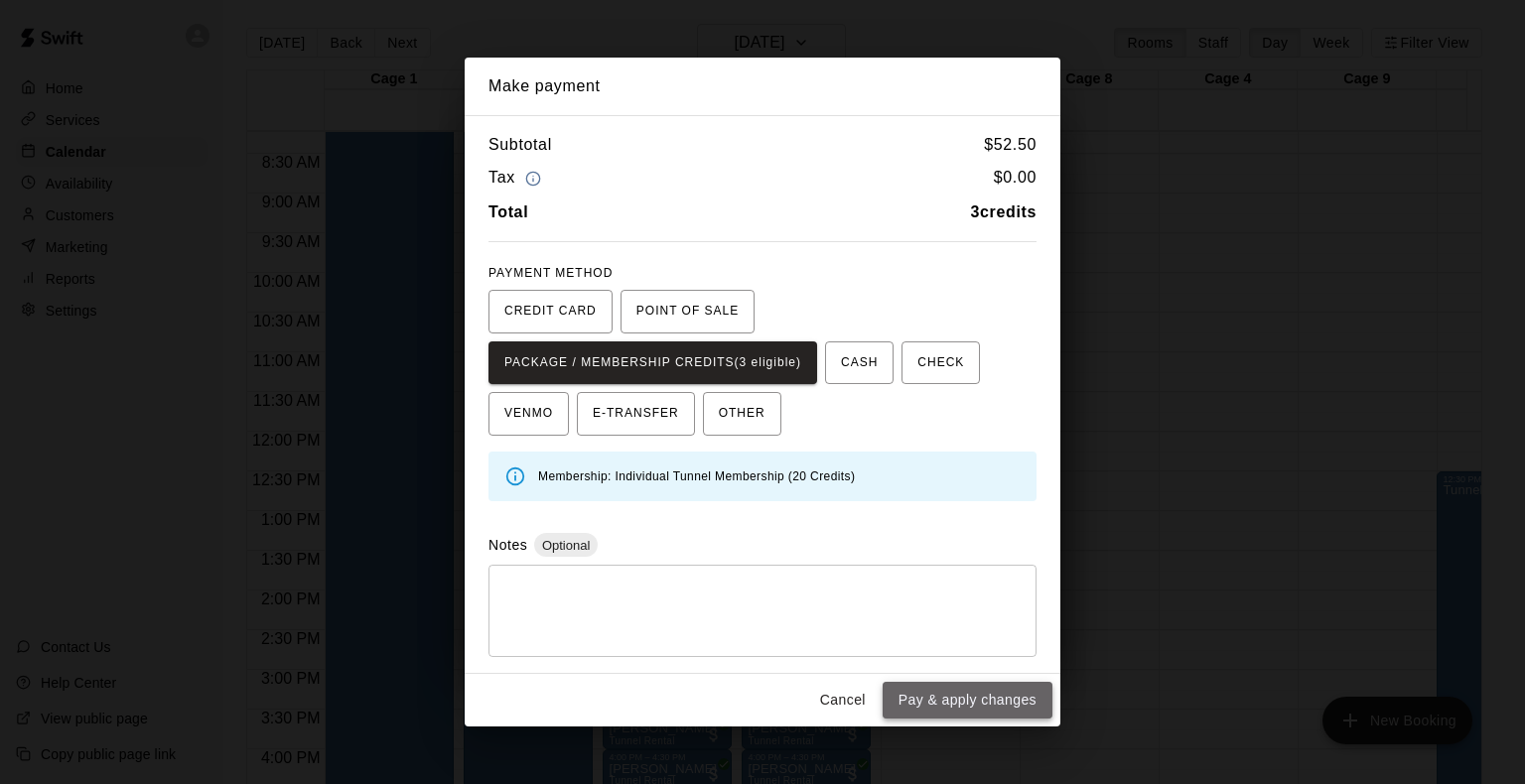 click on "Pay & apply changes" at bounding box center (967, 700) 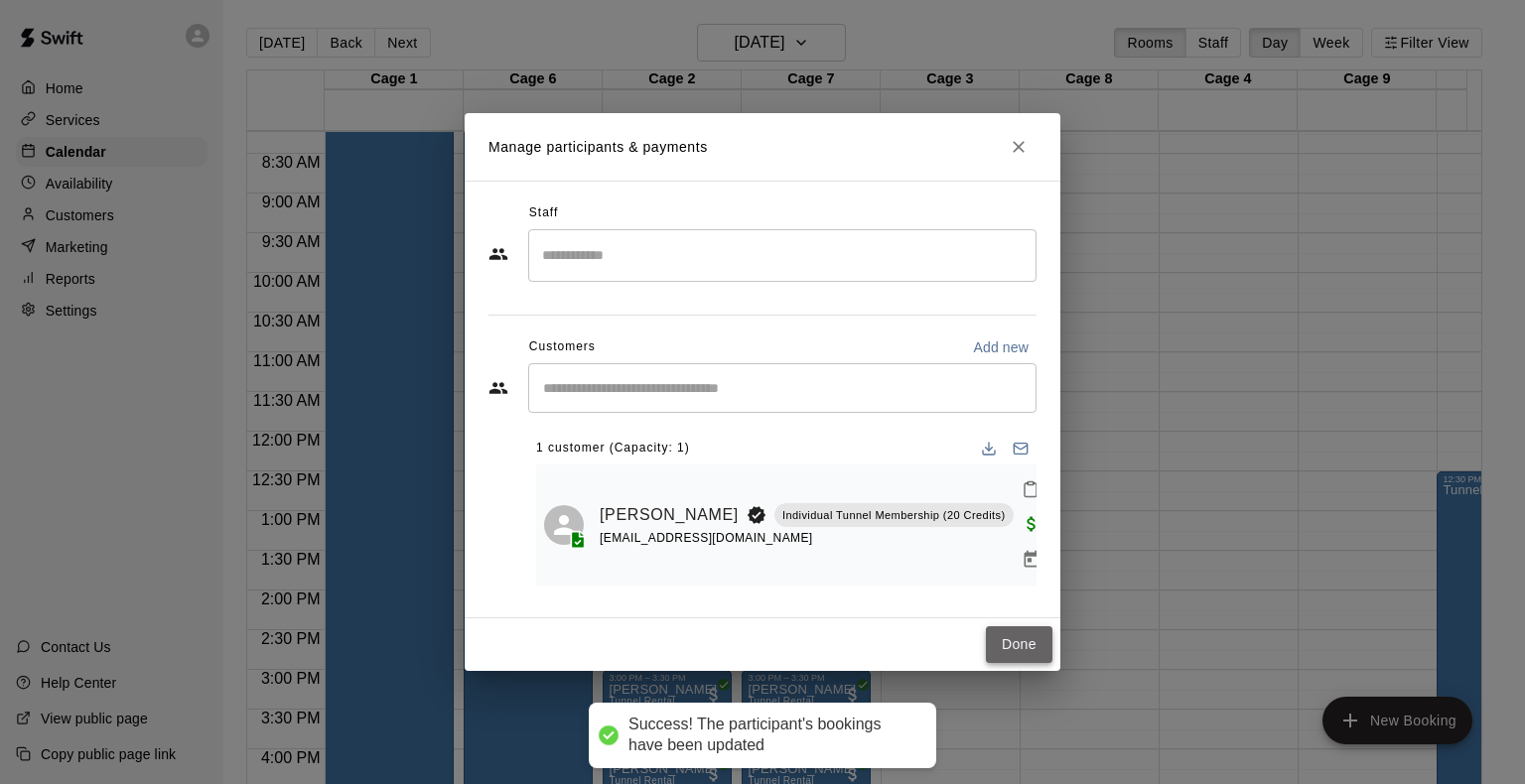 click on "Done" at bounding box center (1019, 644) 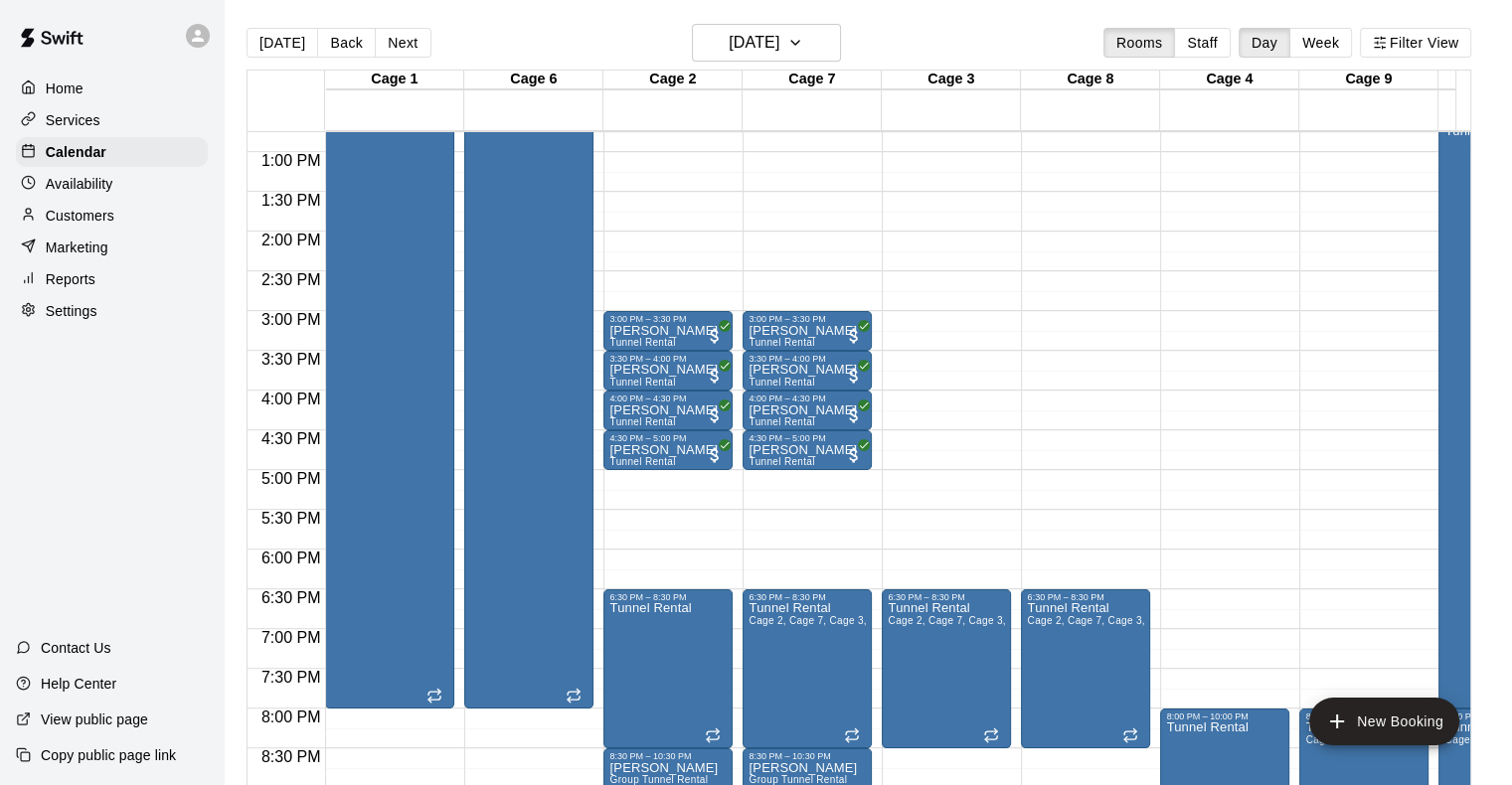 scroll, scrollTop: 1009, scrollLeft: 0, axis: vertical 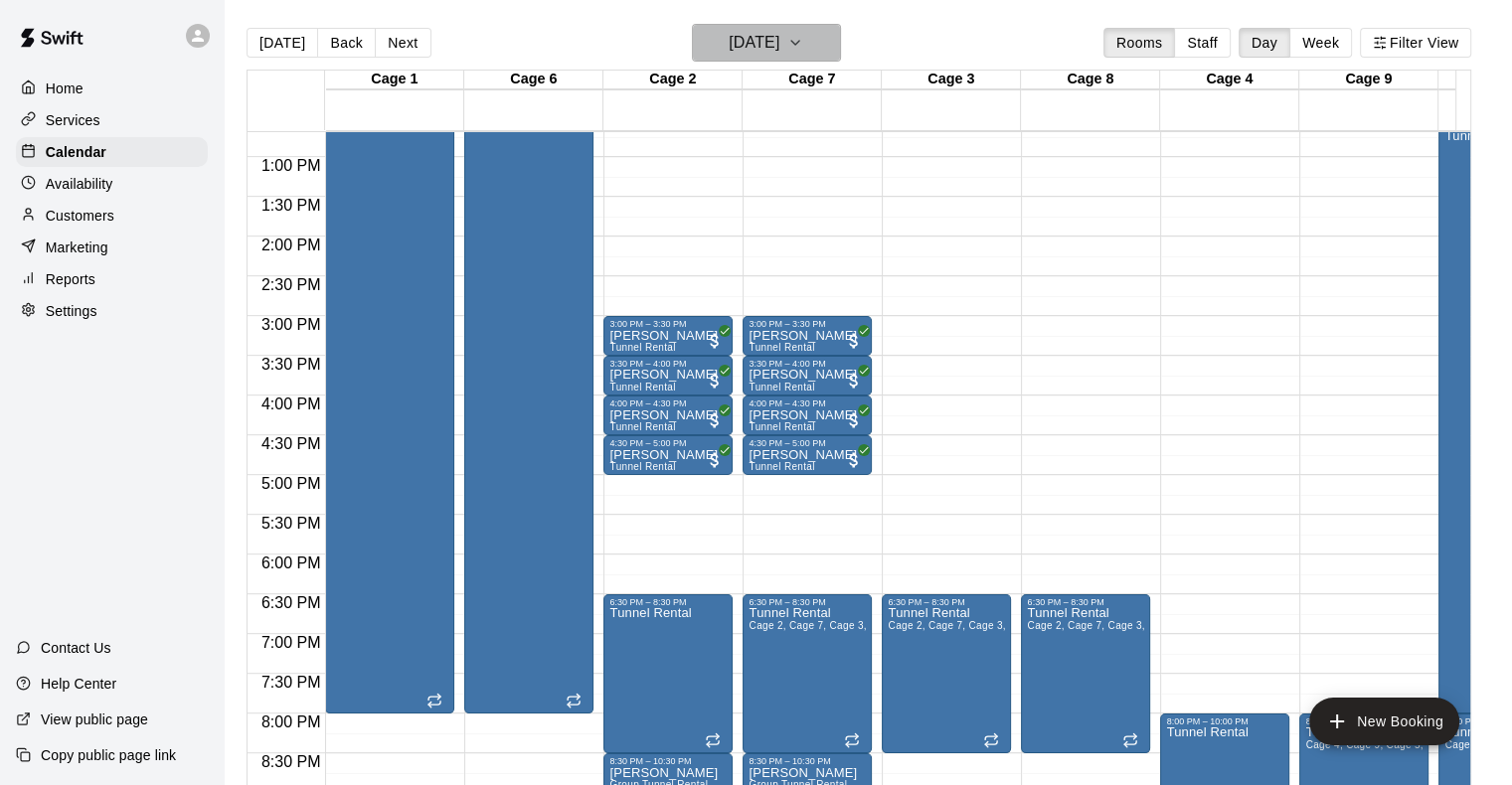 click on "[DATE]" at bounding box center [766, 43] 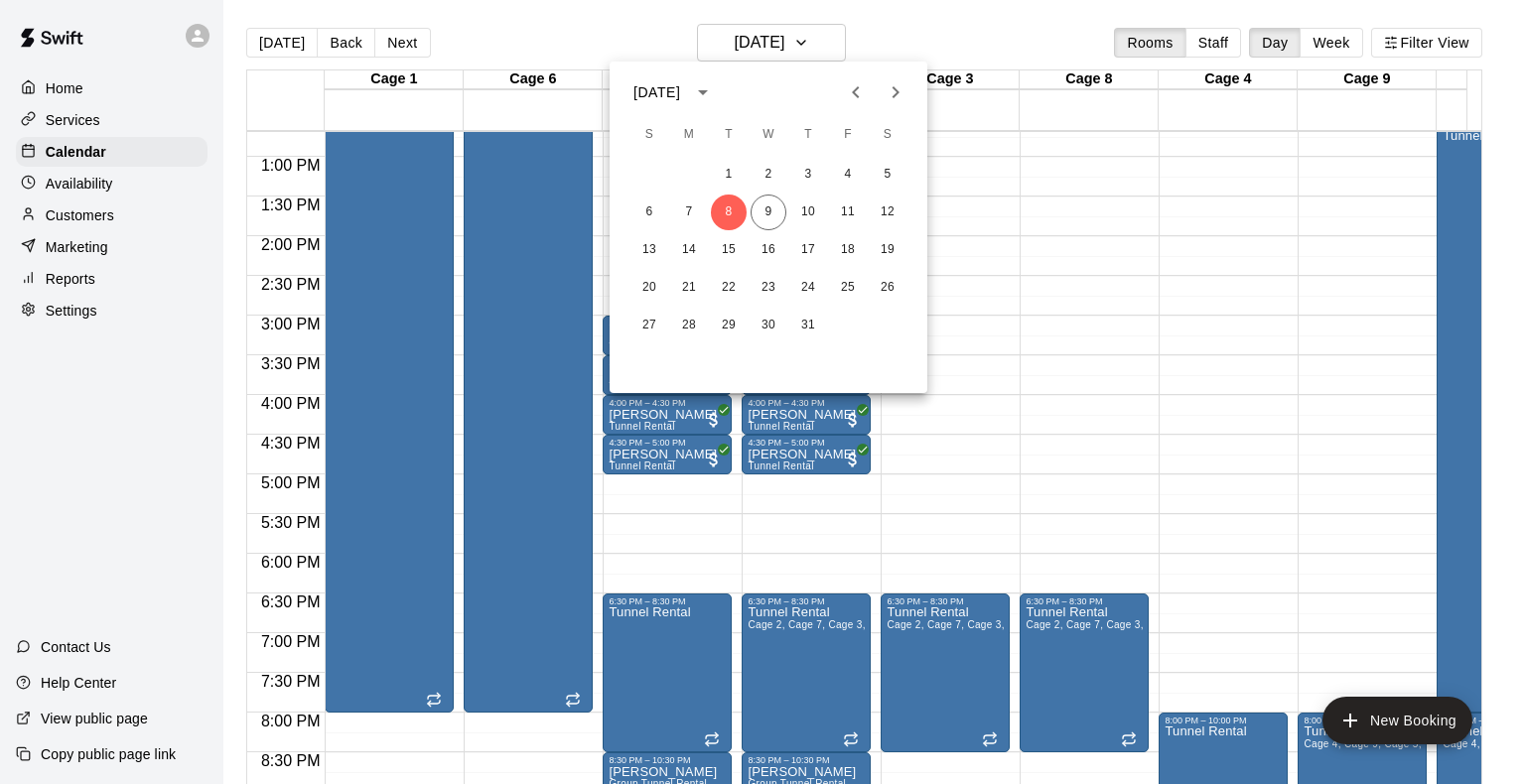 click at bounding box center (762, 392) 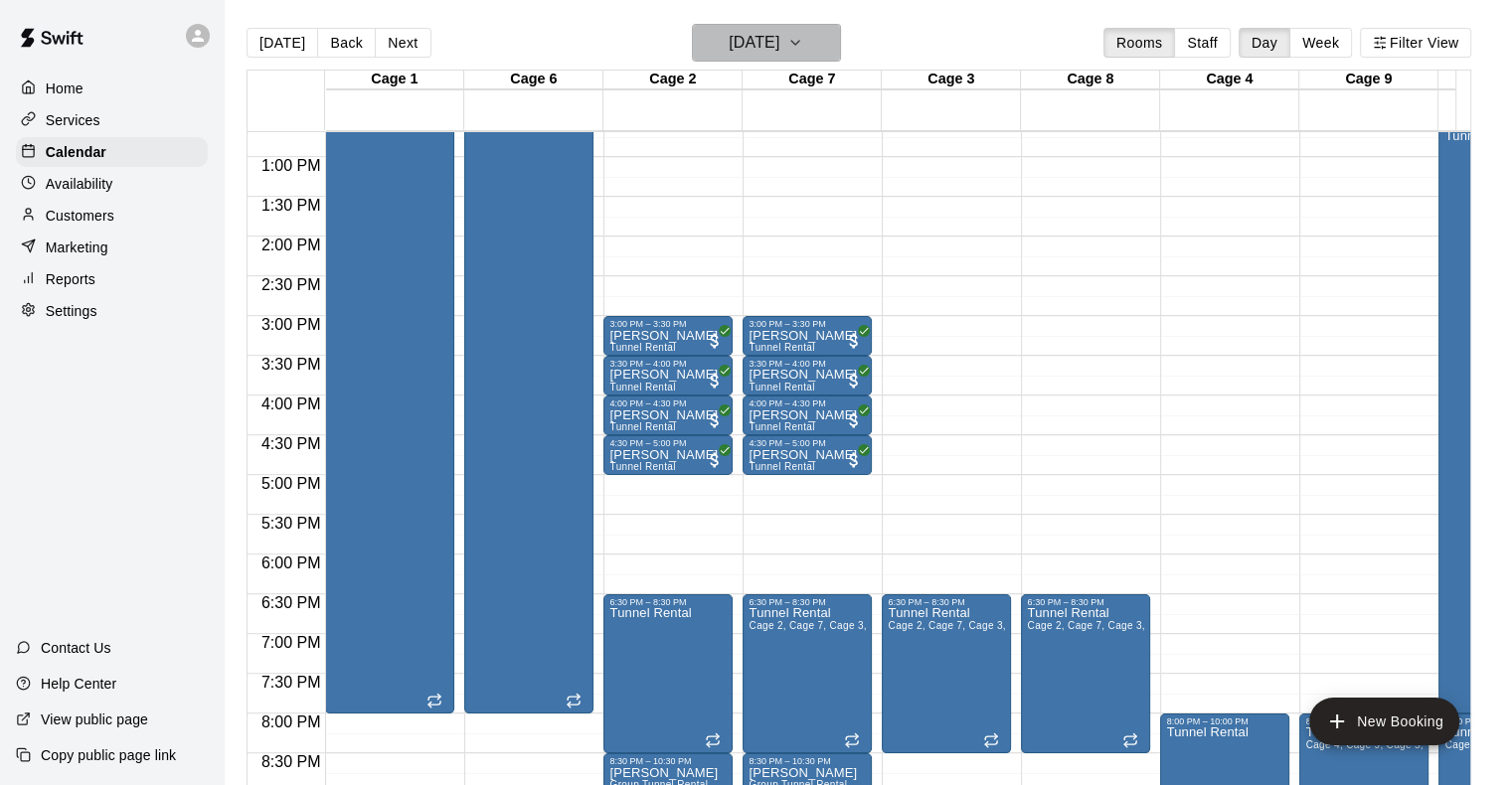 click on "[DATE]" at bounding box center (766, 43) 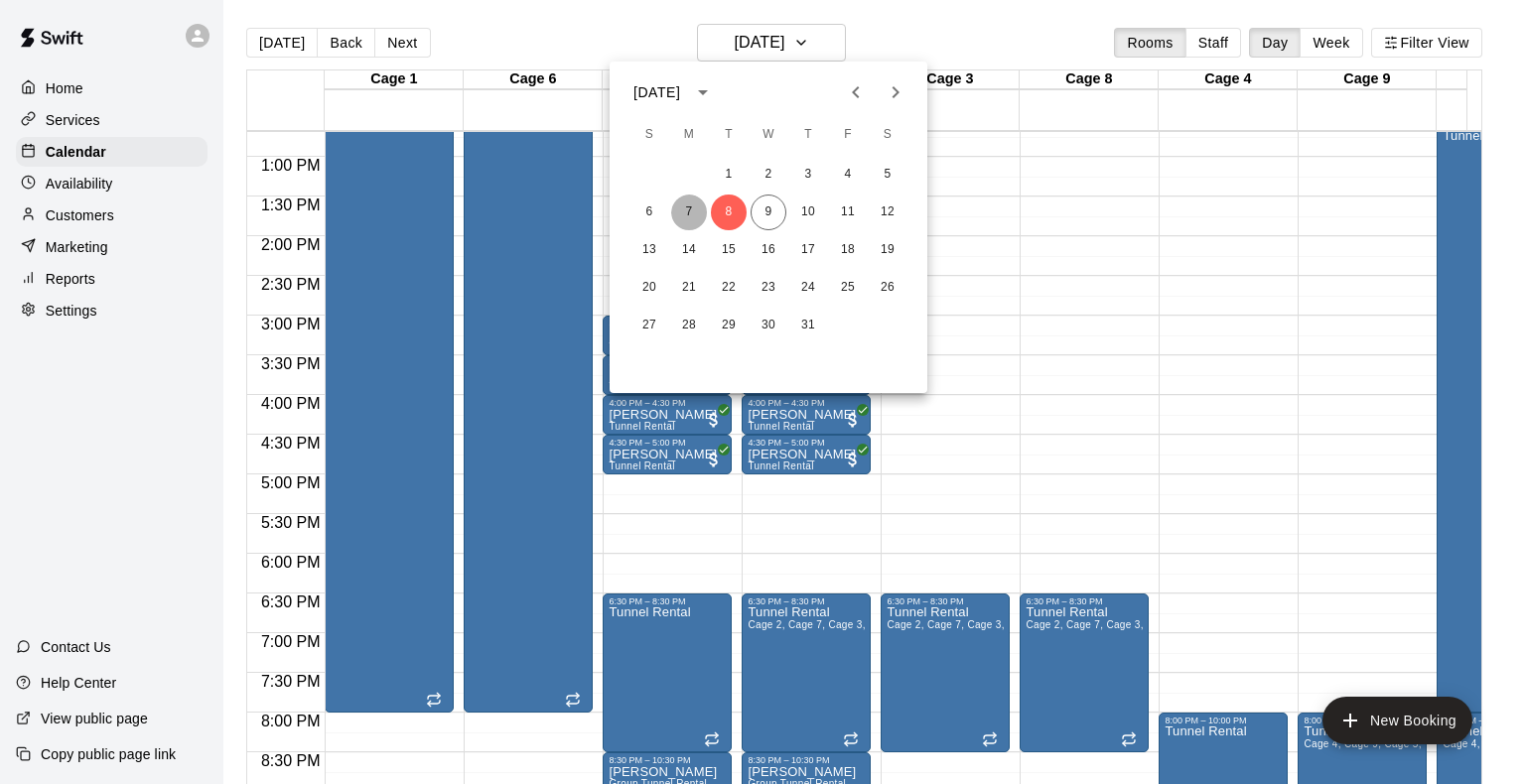click on "7" at bounding box center [689, 212] 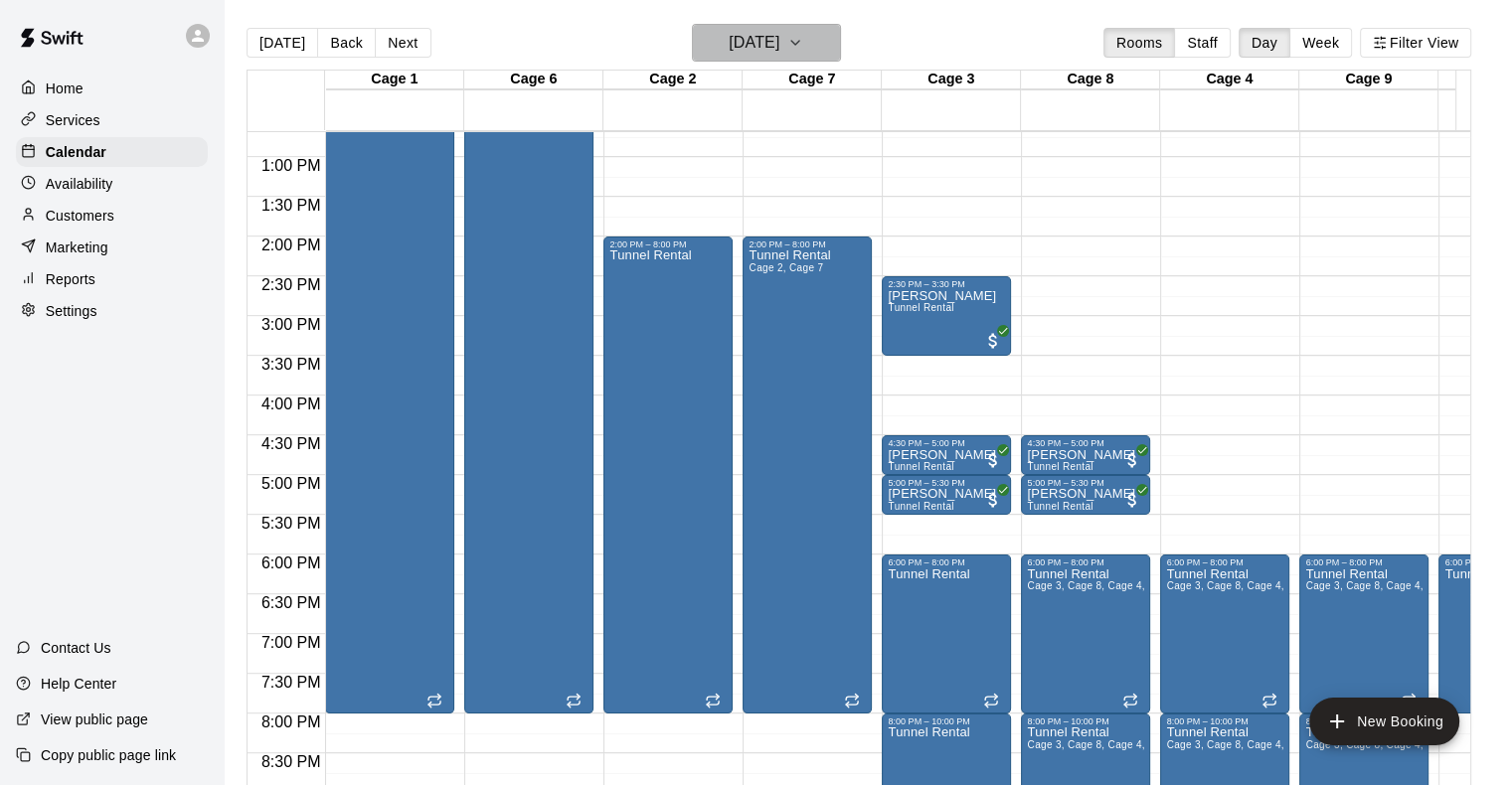 click 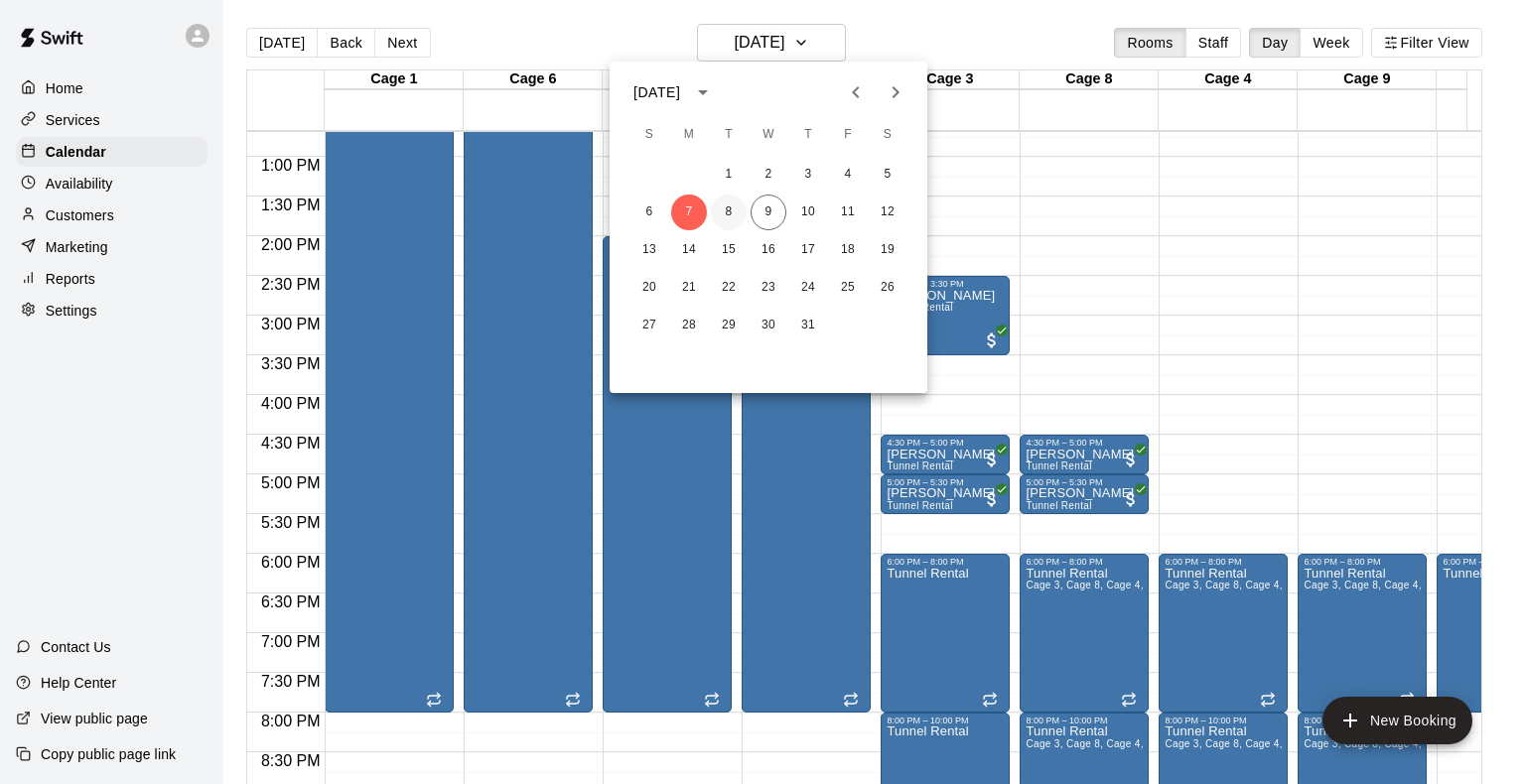 click on "8" at bounding box center (729, 212) 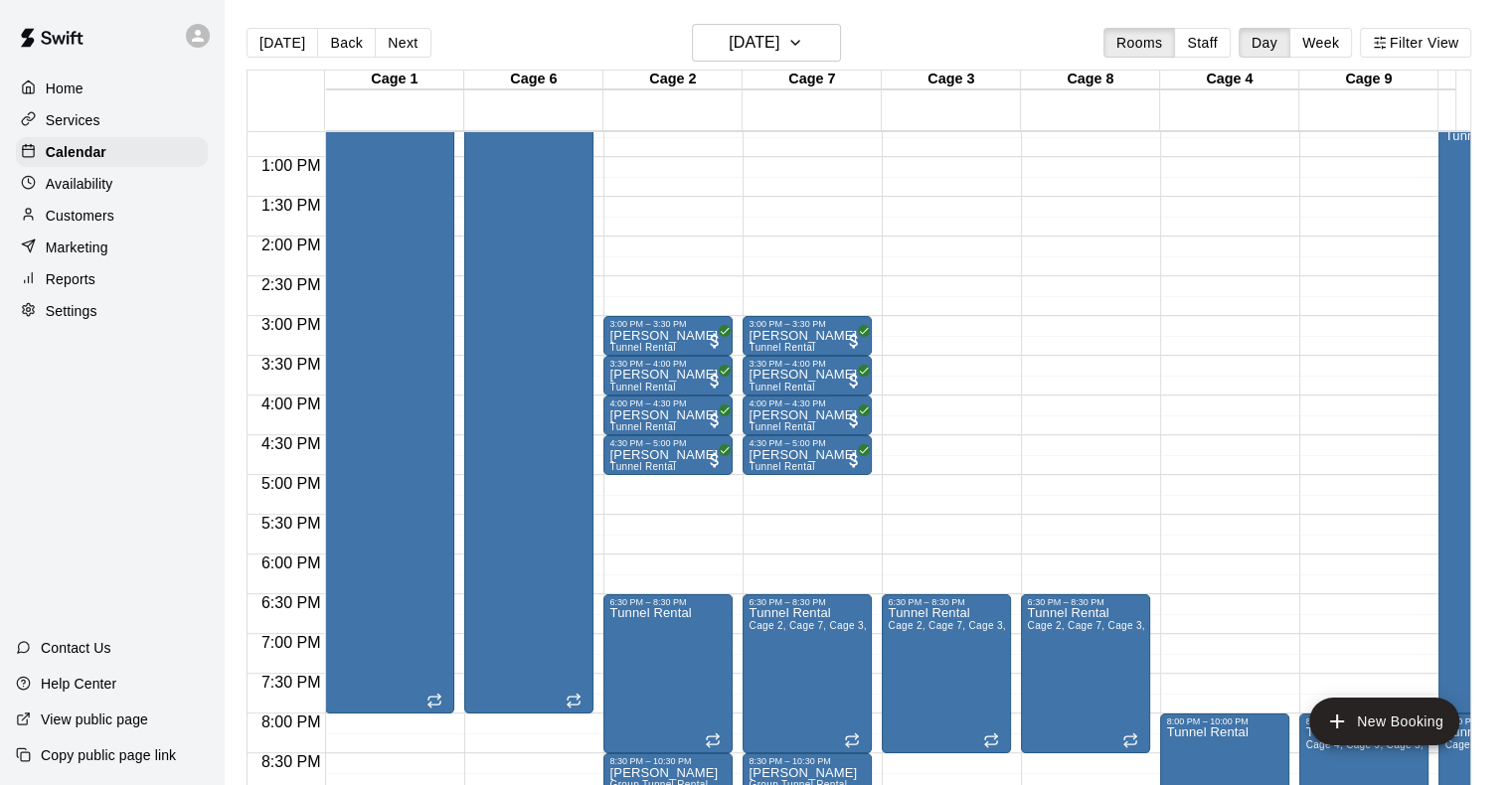 click on "12:00 AM – 5:00 AM Closed 8:30 AM – 10:00 AM [PERSON_NAME] Tunnel Rental 3:00 PM – 3:30 PM [PERSON_NAME][GEOGRAPHIC_DATA] Rental 3:30 PM – 4:00 PM [PERSON_NAME][GEOGRAPHIC_DATA] Rental 4:00 PM – 4:30 PM [PERSON_NAME][GEOGRAPHIC_DATA] Rental 4:30 PM – 5:00 PM [PERSON_NAME][GEOGRAPHIC_DATA] Rental 6:30 PM – 8:30 PM Tunnel Rental 8:30 PM – 10:30 PM [PERSON_NAME] Group Tunnel Rental 11:00 PM – 11:59 PM Closed" at bounding box center [668, 78] 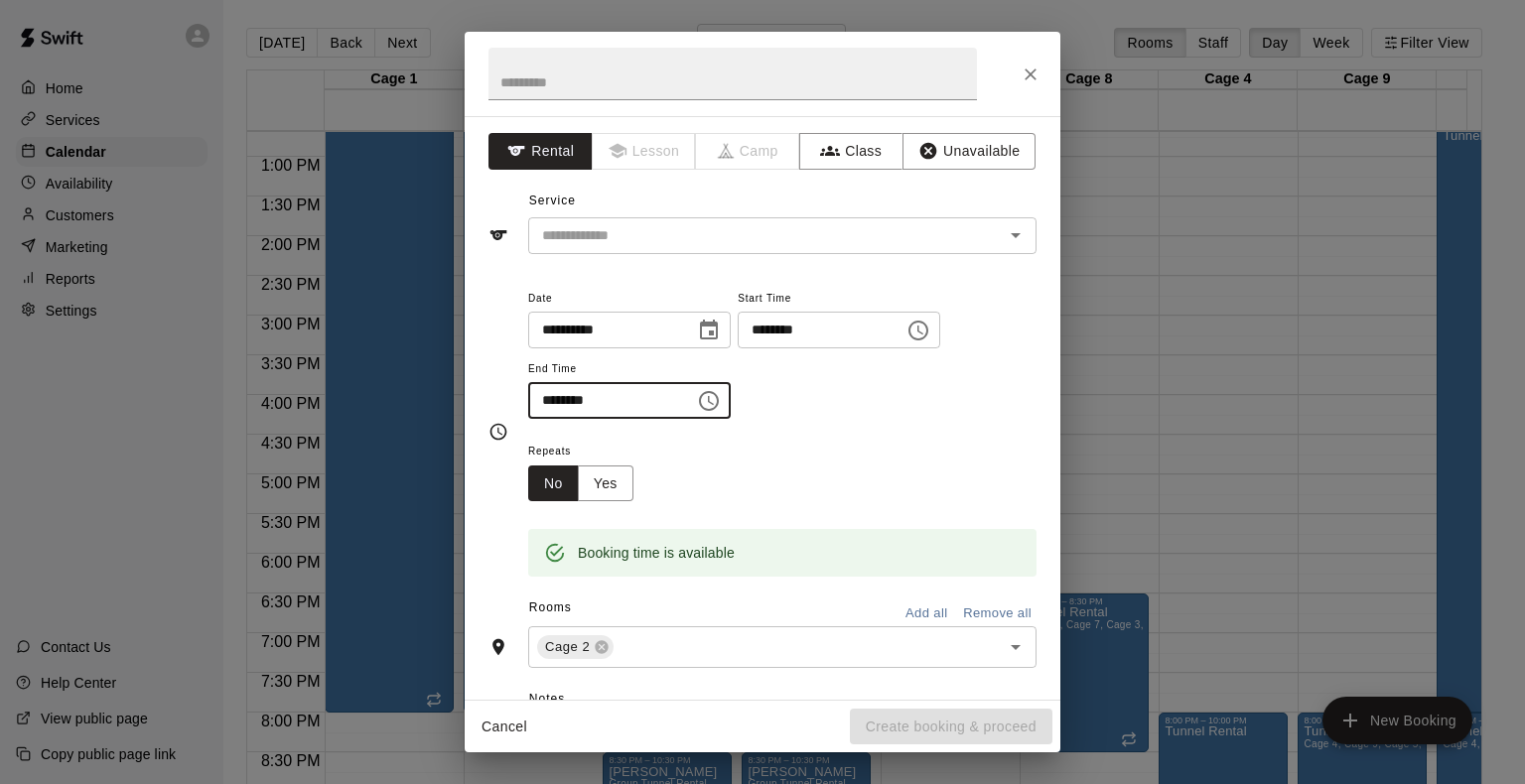 click on "********" at bounding box center (605, 400) 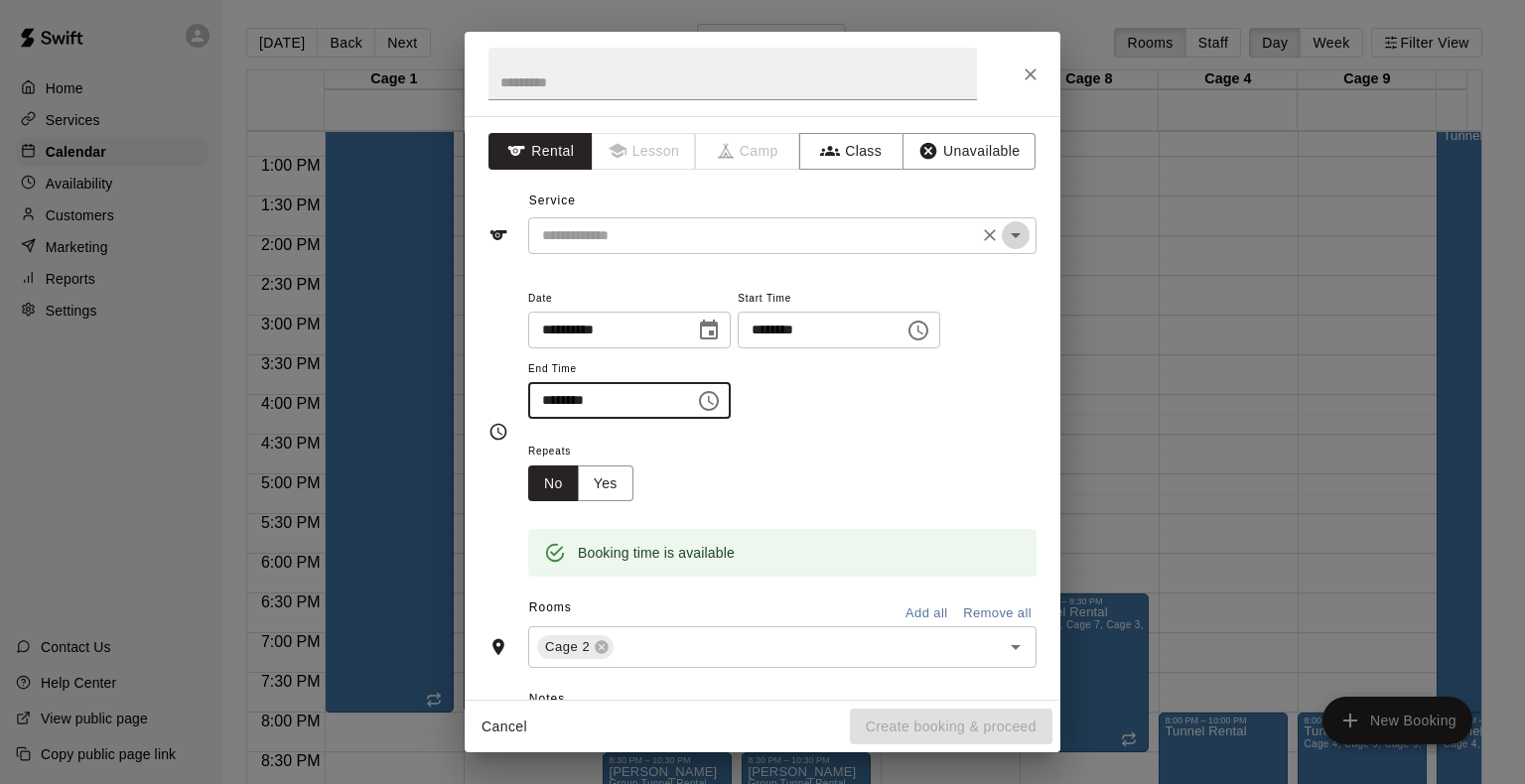 click 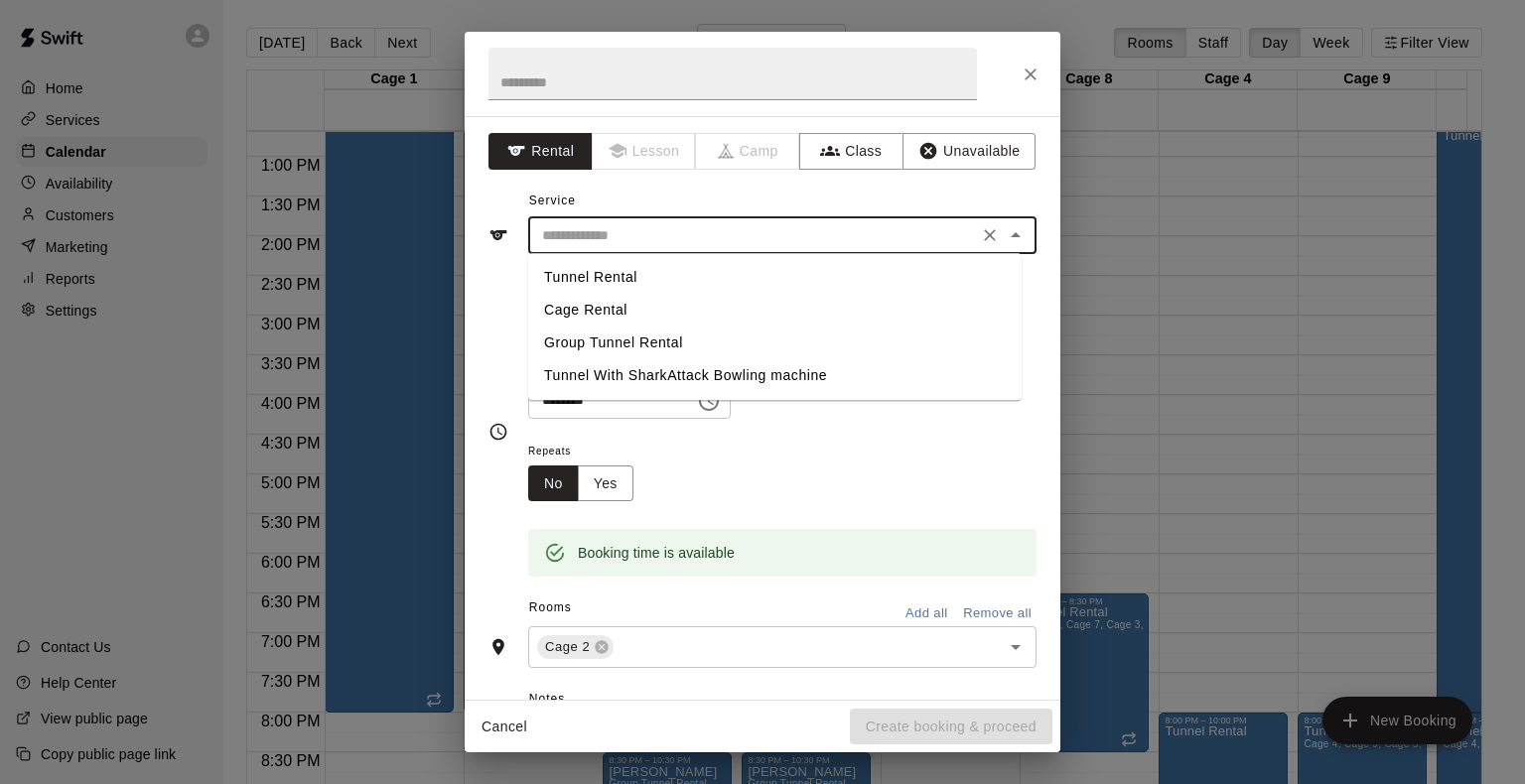 click on "Tunnel Rental" at bounding box center [774, 277] 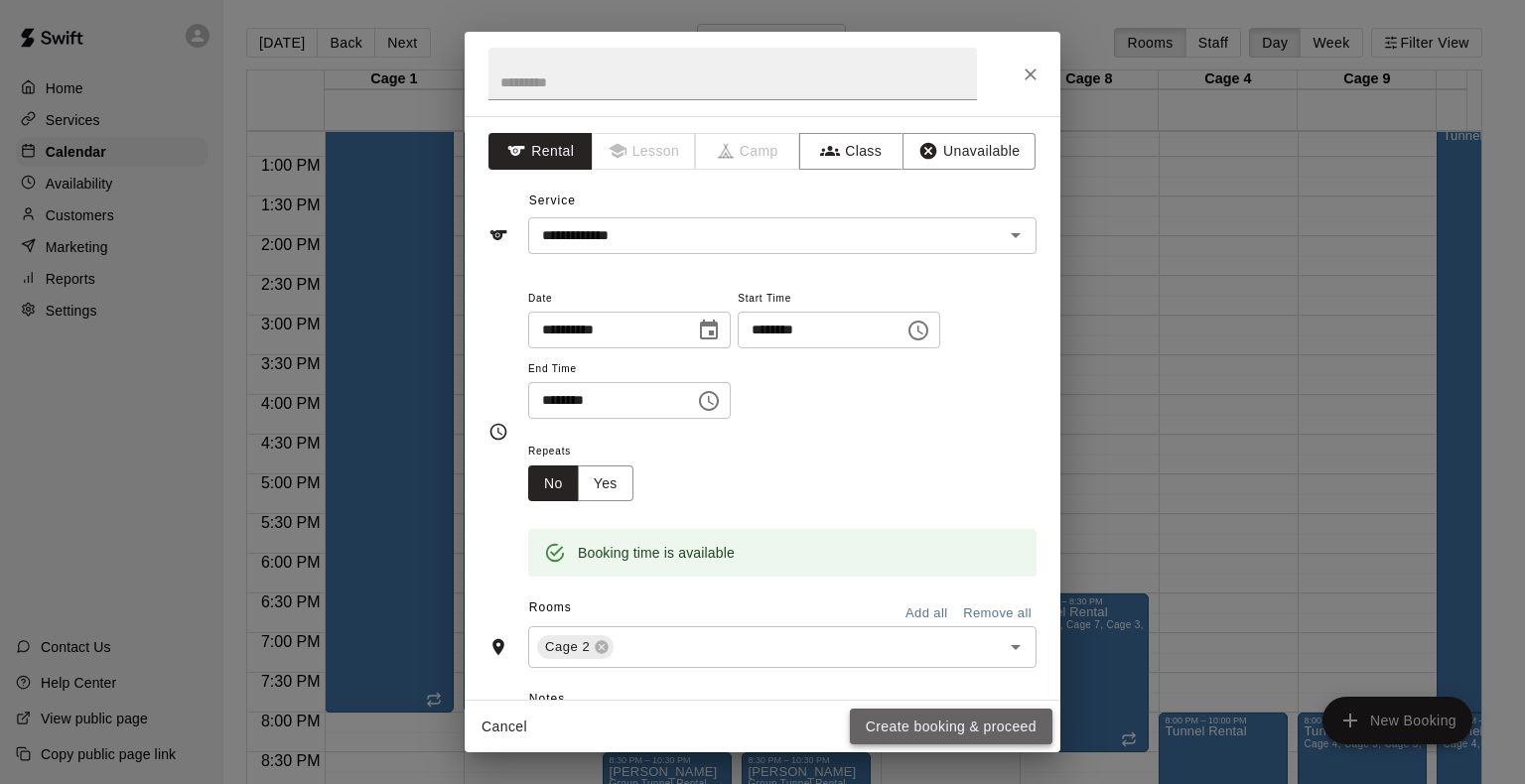 click on "Create booking & proceed" at bounding box center [951, 726] 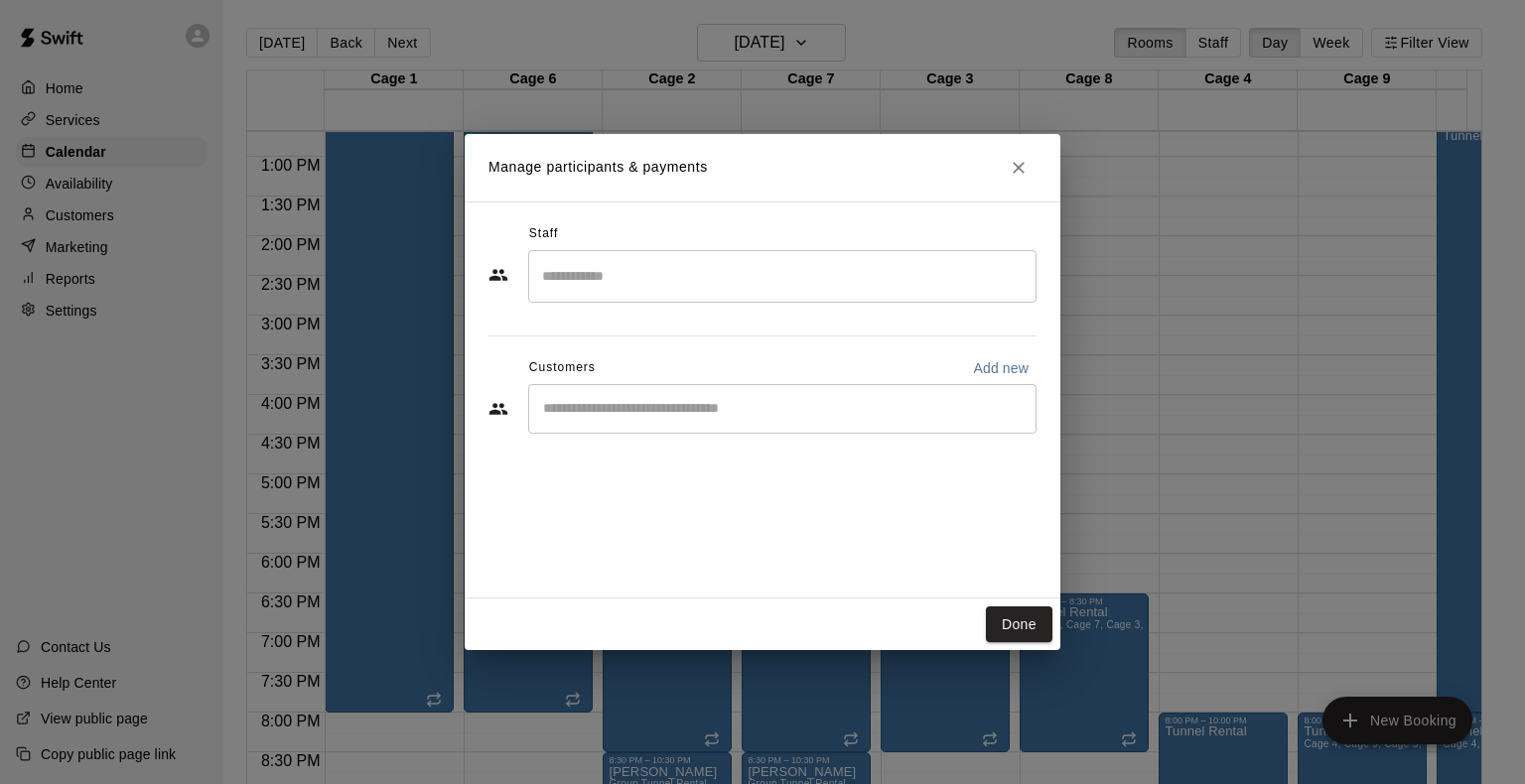 click on "​" at bounding box center [782, 409] 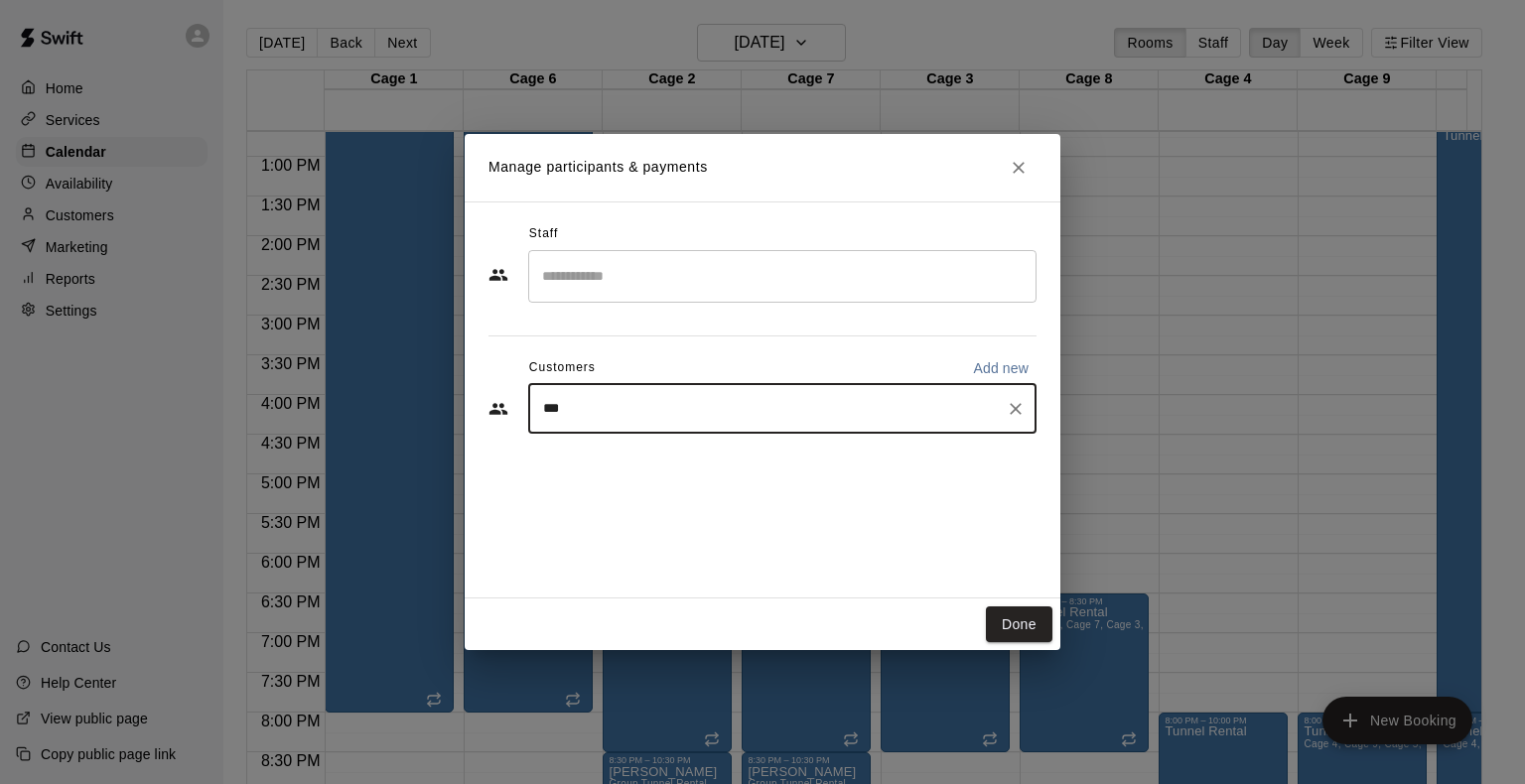 type on "****" 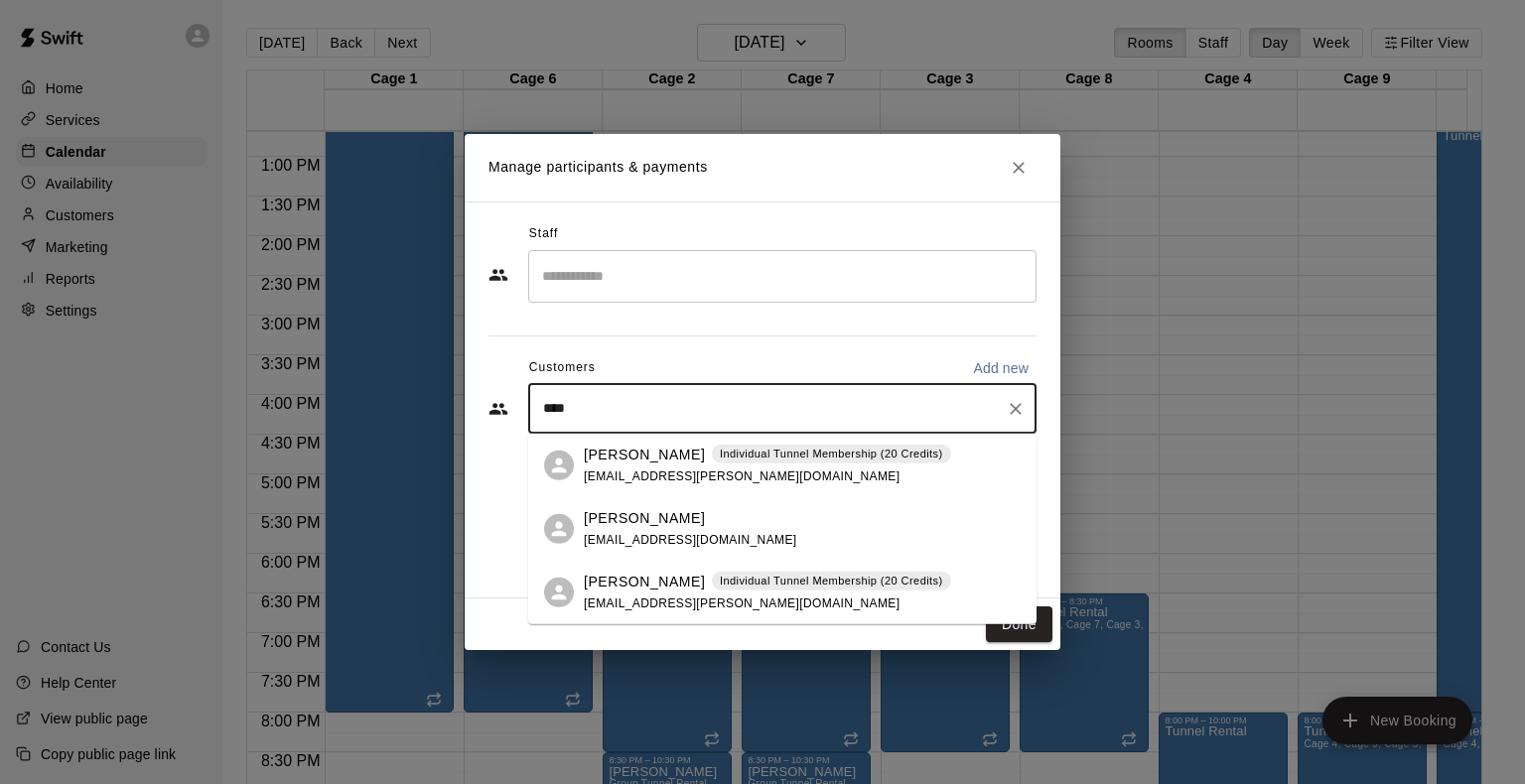click on "[PERSON_NAME]" at bounding box center (644, 454) 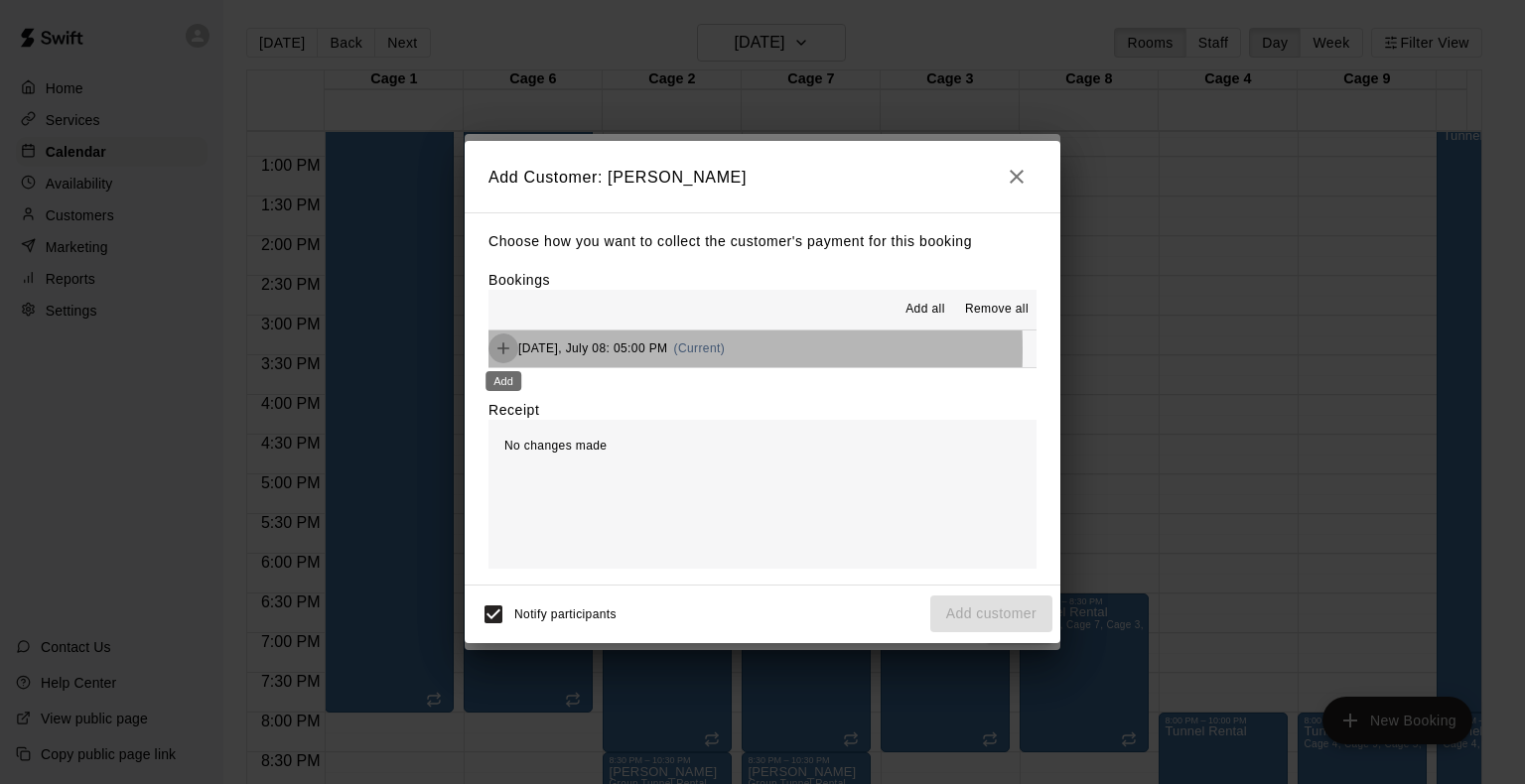 click 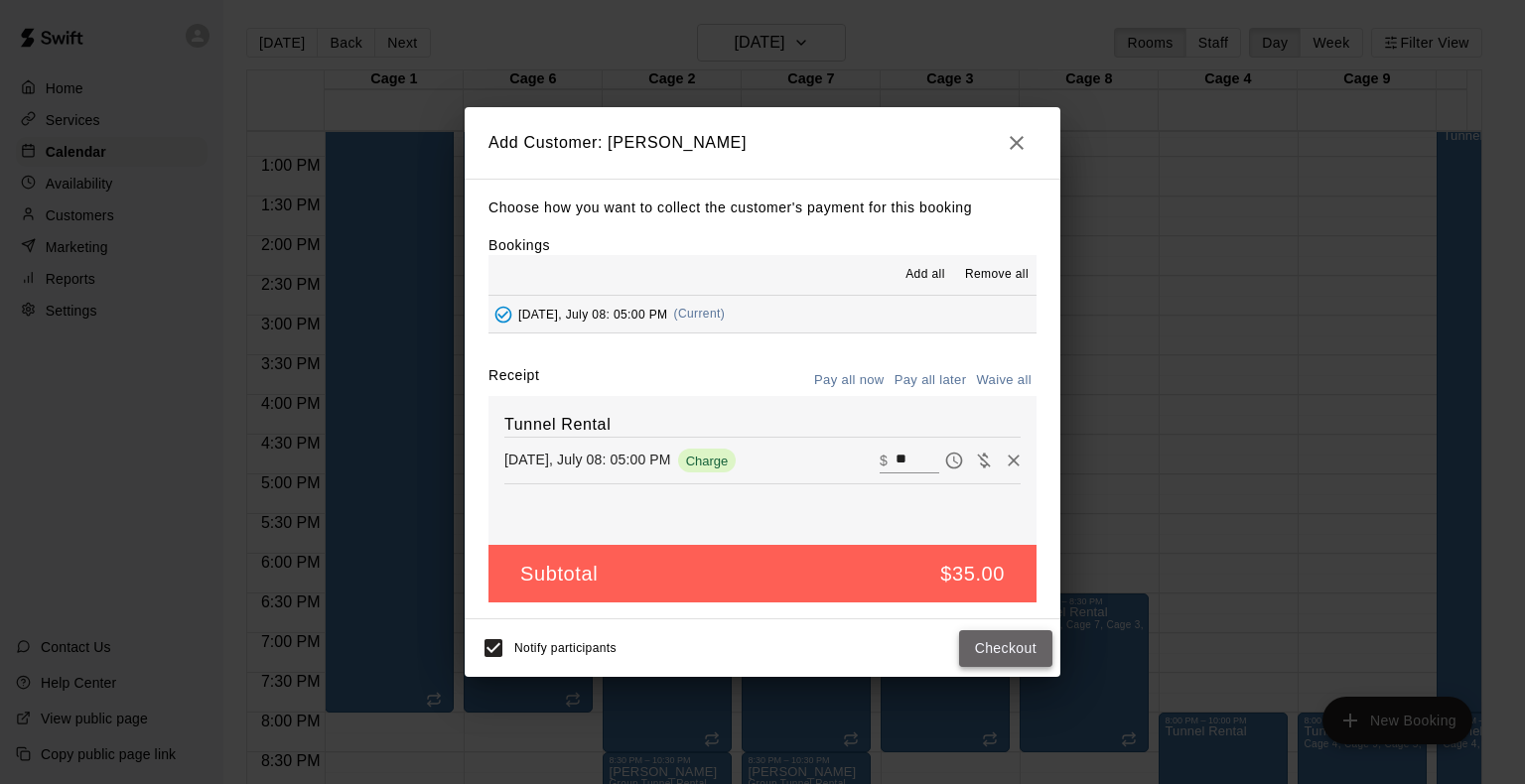 click on "Checkout" at bounding box center (1006, 648) 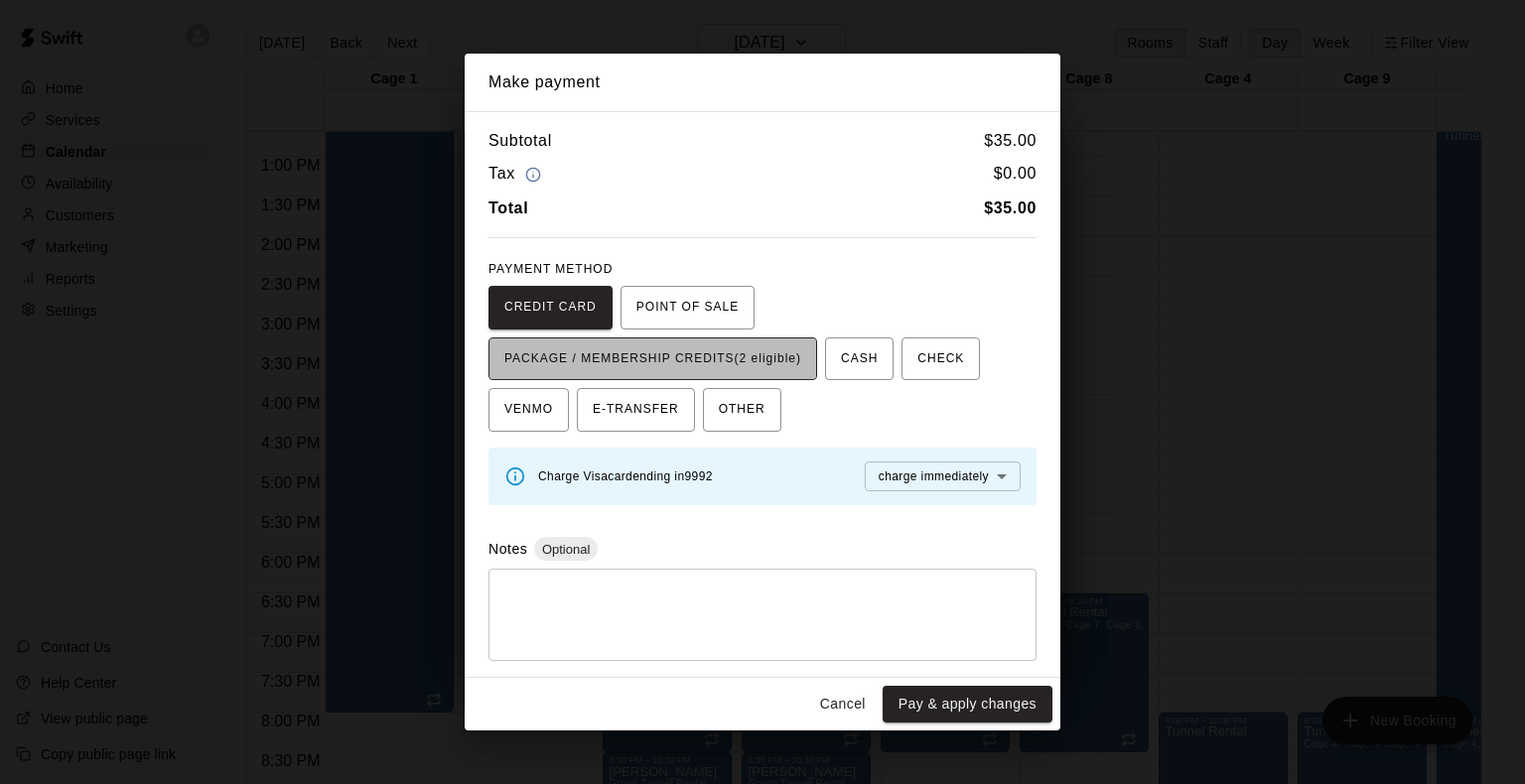 click on "PACKAGE / MEMBERSHIP CREDITS  (2 eligible)" at bounding box center (652, 359) 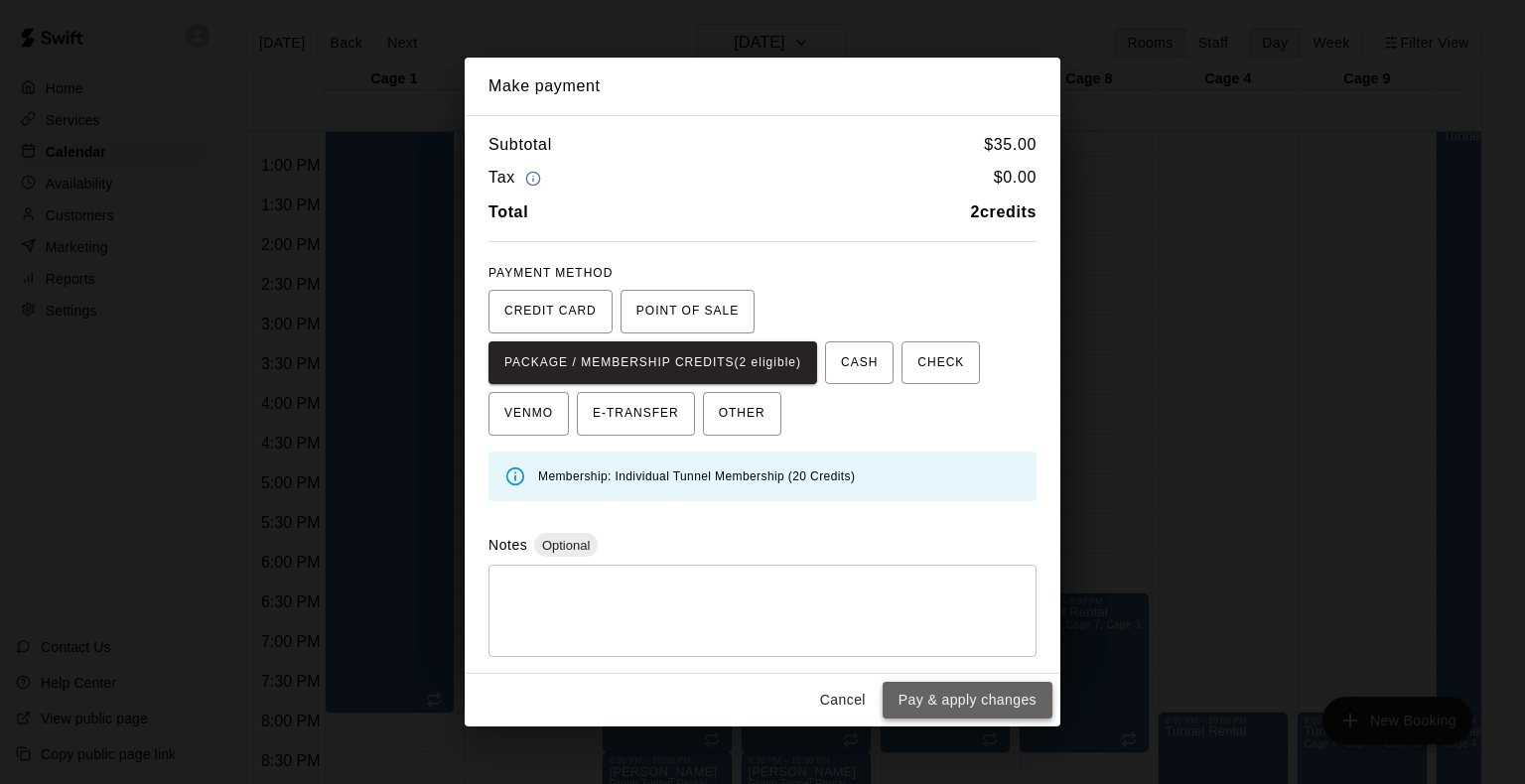 click on "Pay & apply changes" at bounding box center (967, 700) 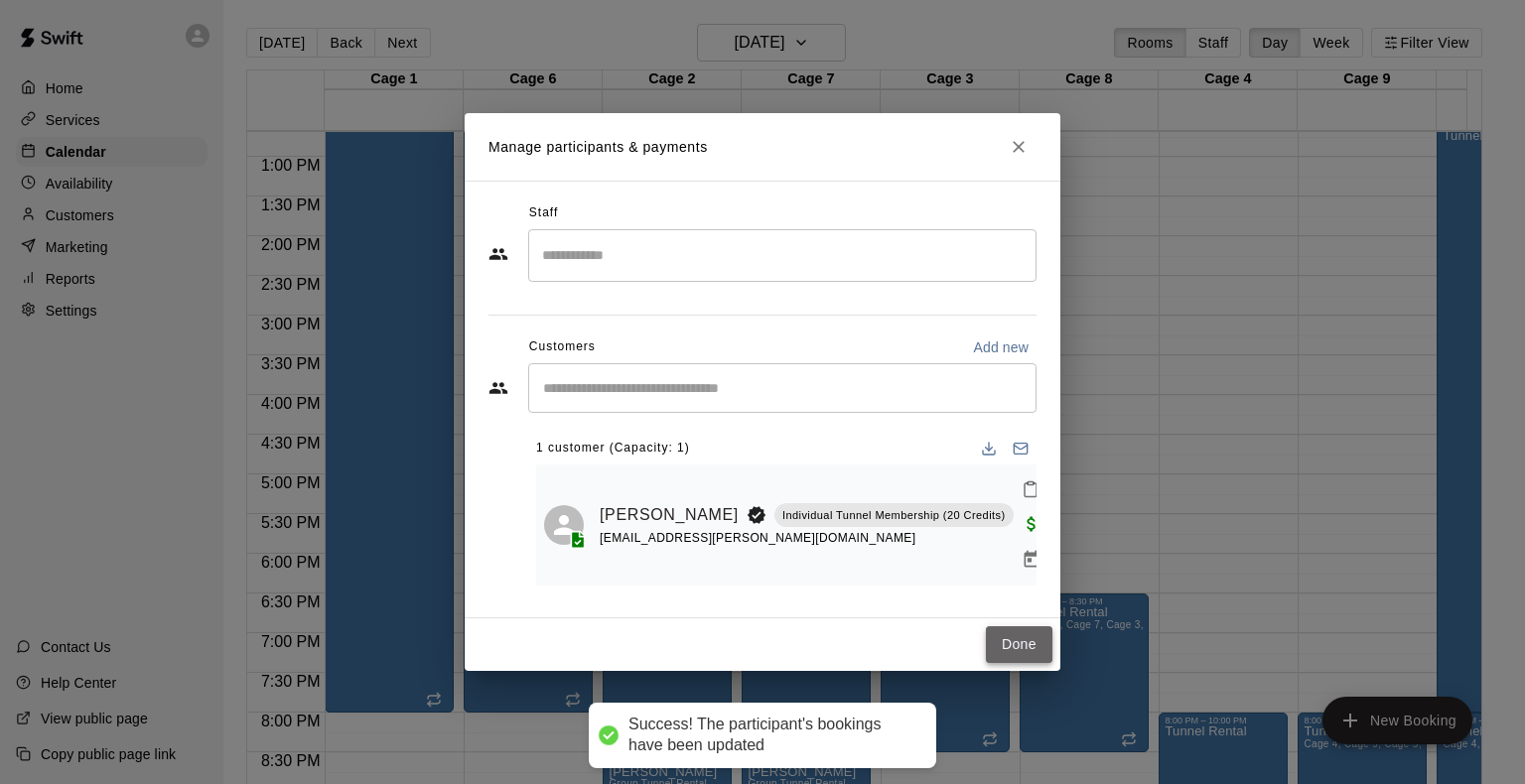 click on "Done" at bounding box center (1019, 644) 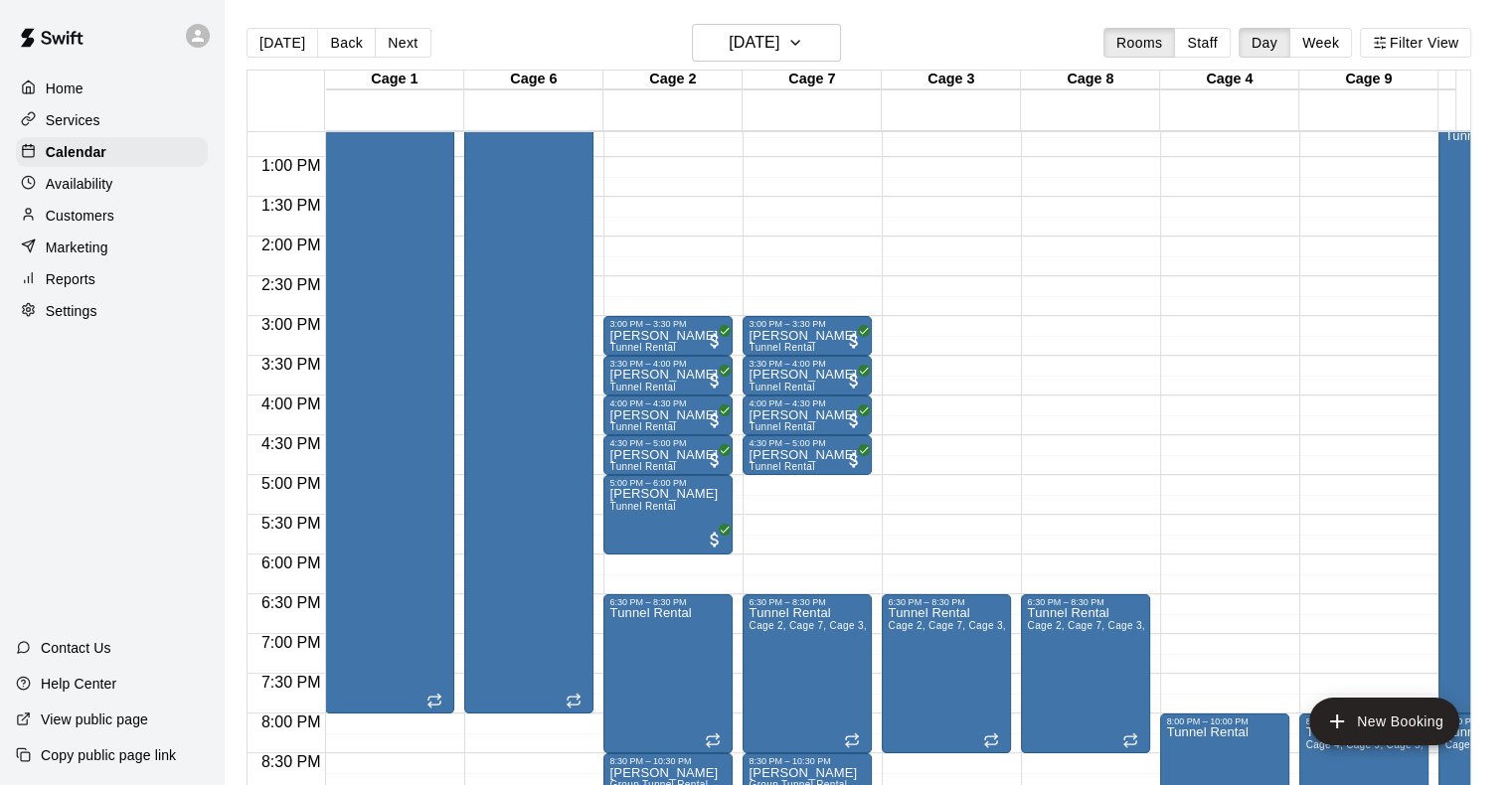 click on "12:00 AM – 5:00 AM Closed 3:00 PM – 3:30 PM [PERSON_NAME][GEOGRAPHIC_DATA] Rental 3:30 PM – 4:00 PM [PERSON_NAME][GEOGRAPHIC_DATA] Rental 4:00 PM – 4:30 PM [PERSON_NAME][GEOGRAPHIC_DATA] Rental 4:30 PM – 5:00 PM [PERSON_NAME][GEOGRAPHIC_DATA] Rental 6:30 PM – 8:30 PM Tunnel Rental Cage 2, Cage 7, Cage 3, Cage 8 8:30 PM – 10:30 PM [PERSON_NAME] Group Tunnel Rental 11:00 PM – 11:59 PM Closed" at bounding box center (807, 78) 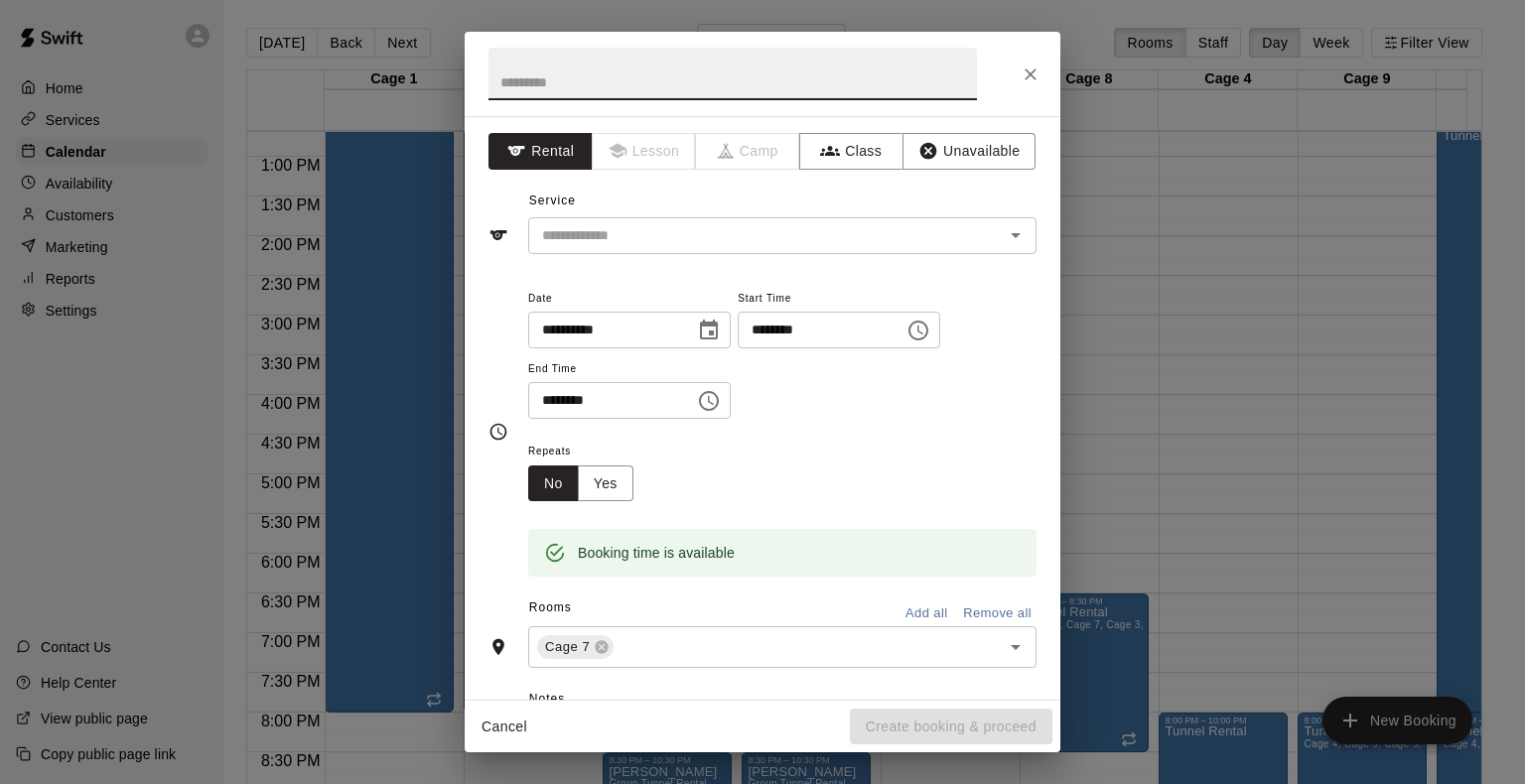 click on "********" at bounding box center [605, 400] 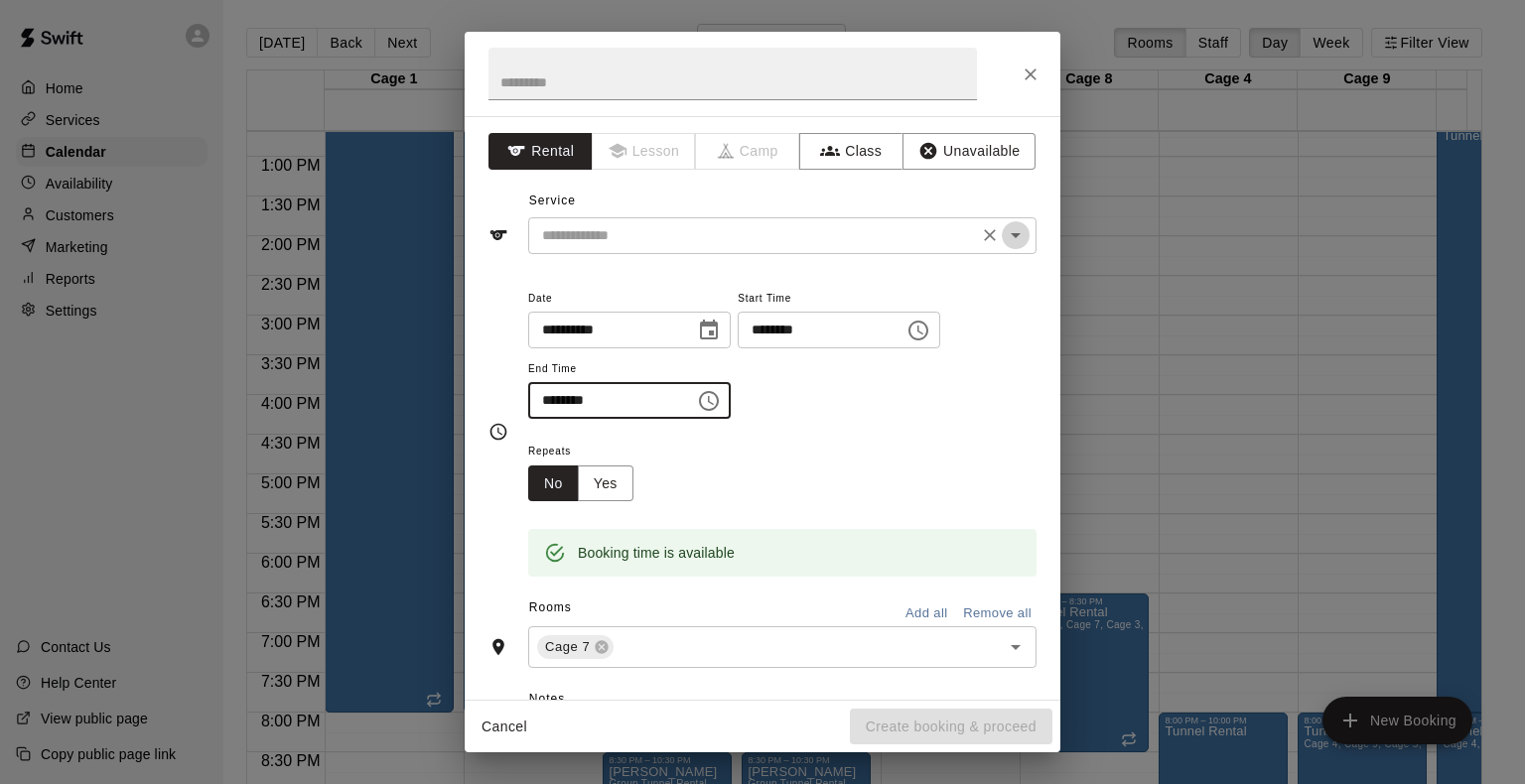 click 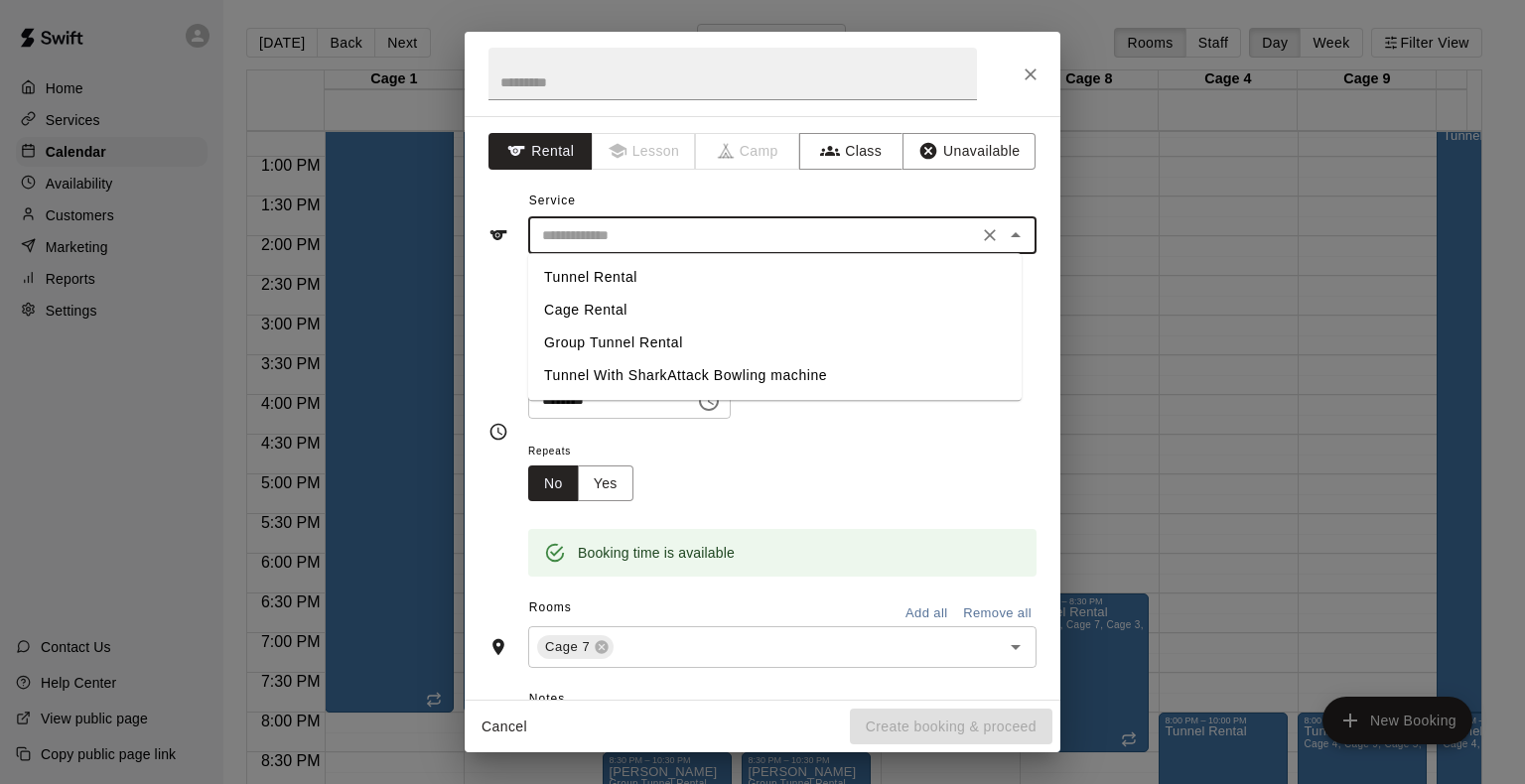 click on "Tunnel Rental" at bounding box center (774, 277) 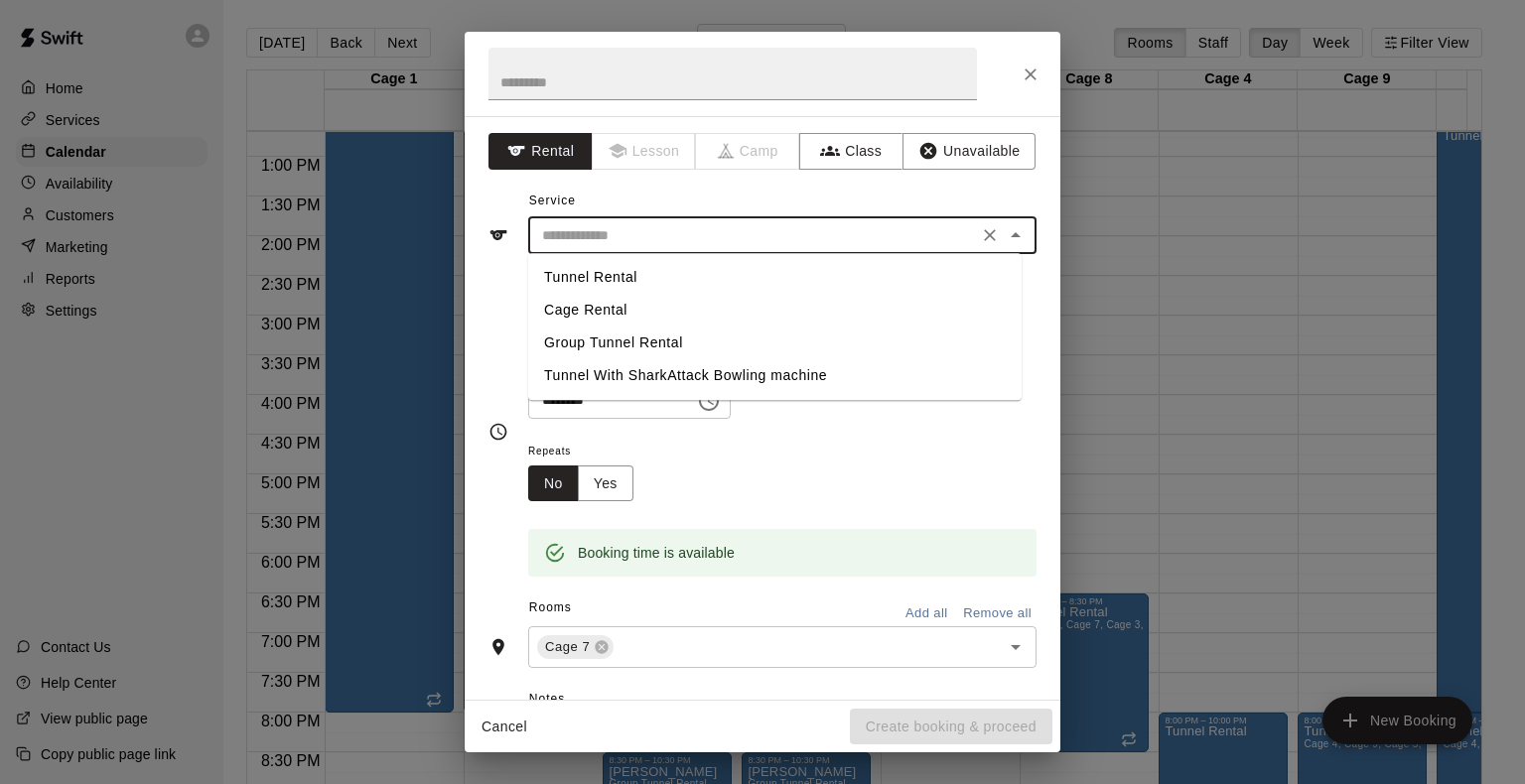 type on "**********" 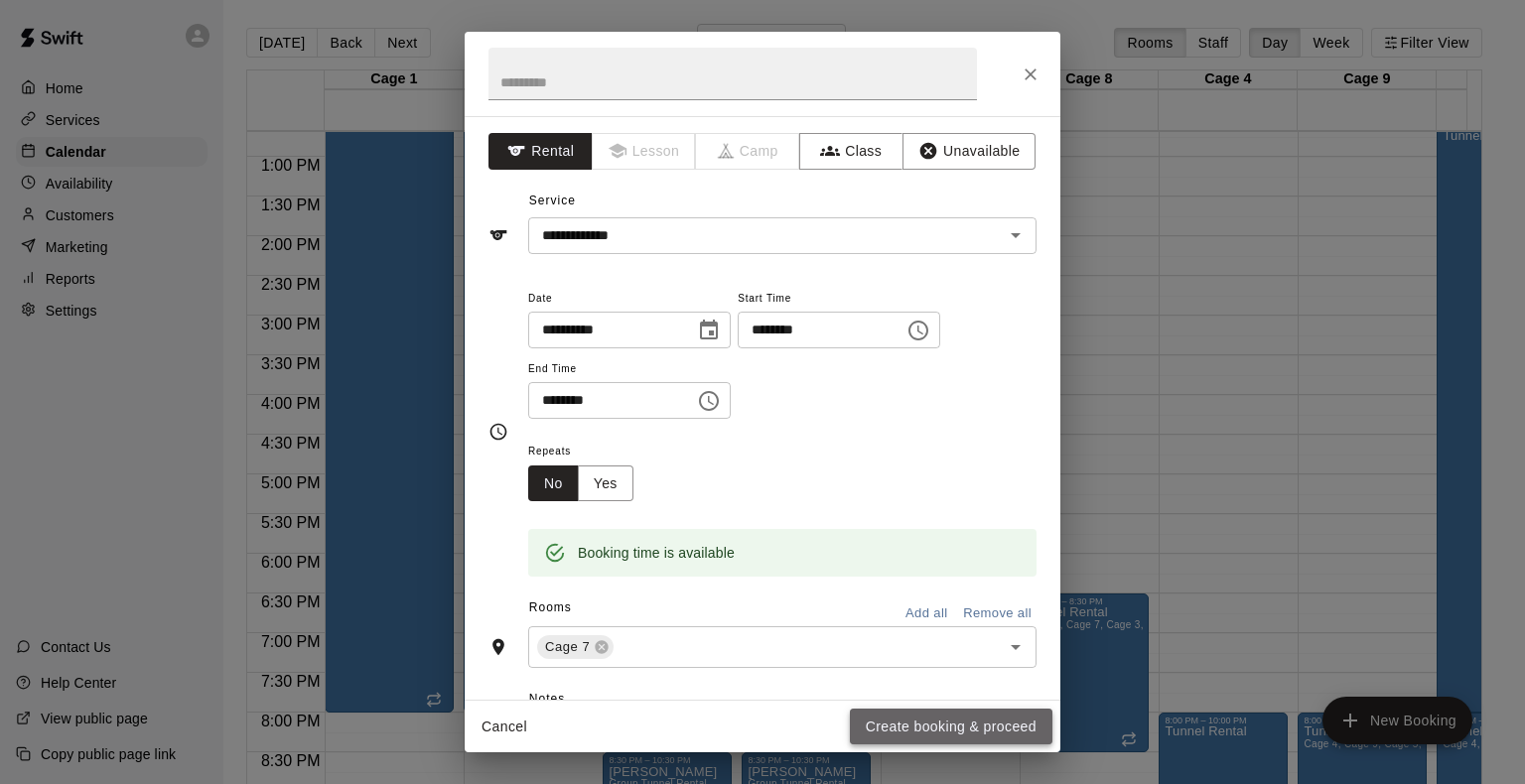 click on "Create booking & proceed" at bounding box center (951, 726) 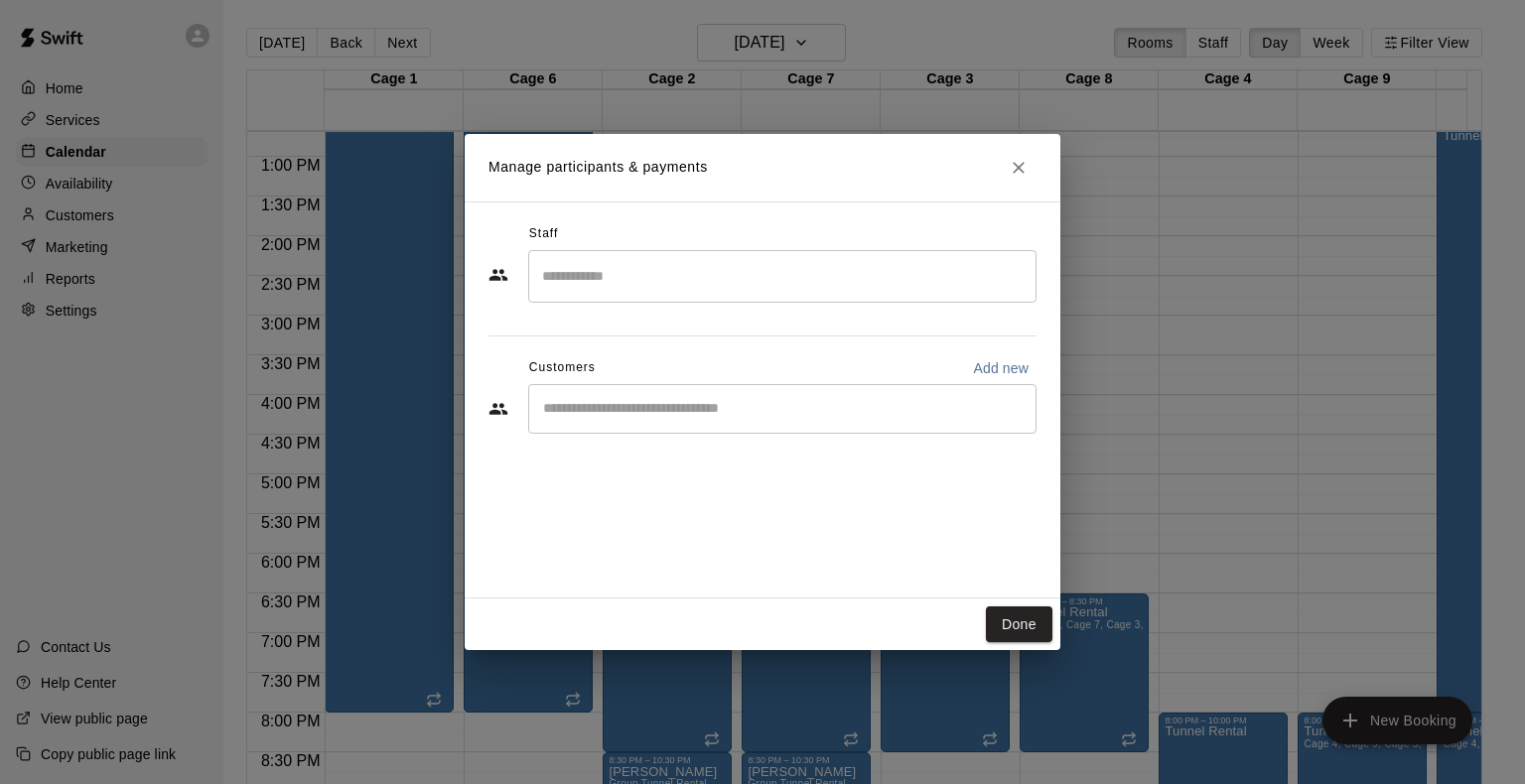 click on "​" at bounding box center [782, 409] 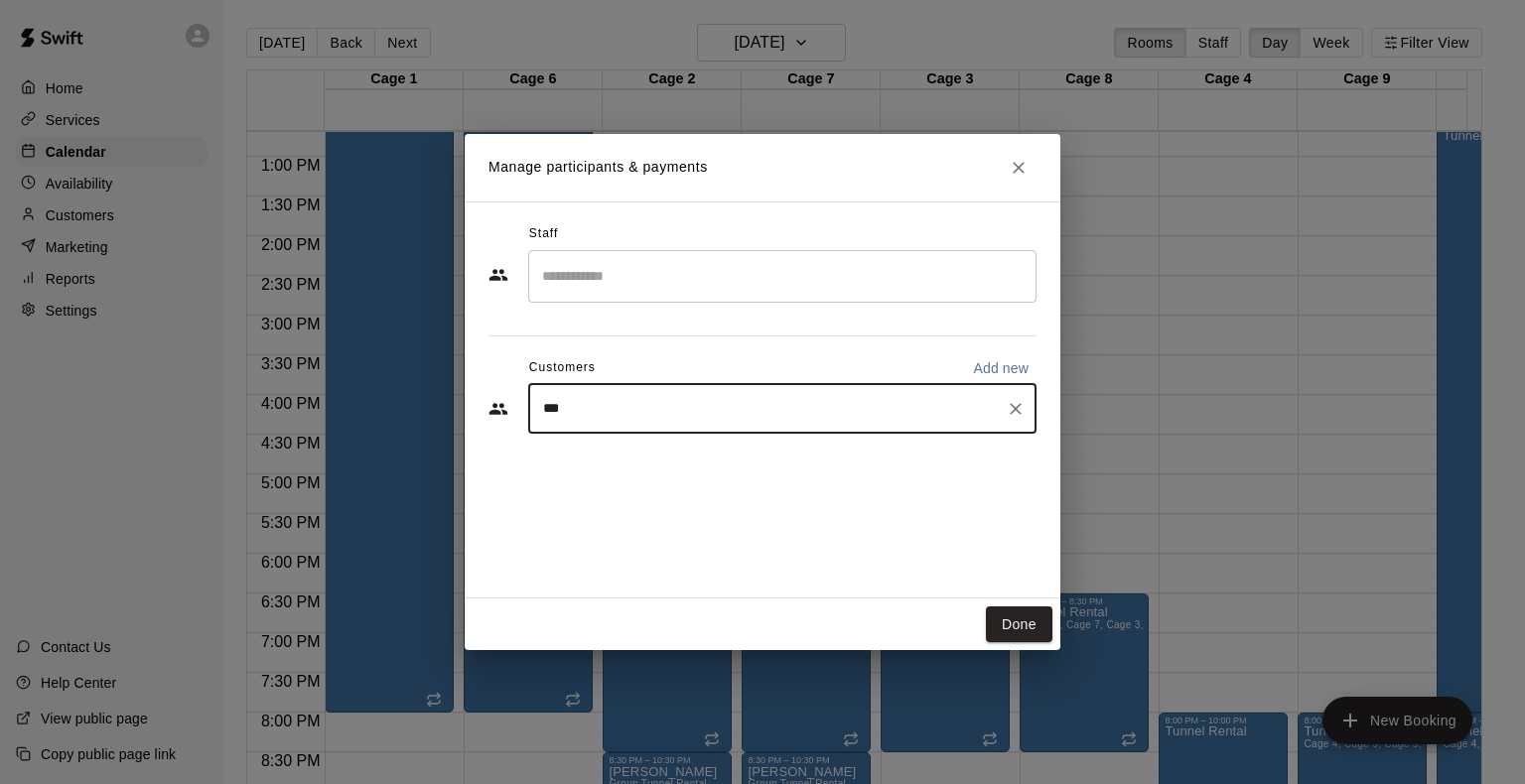 type on "****" 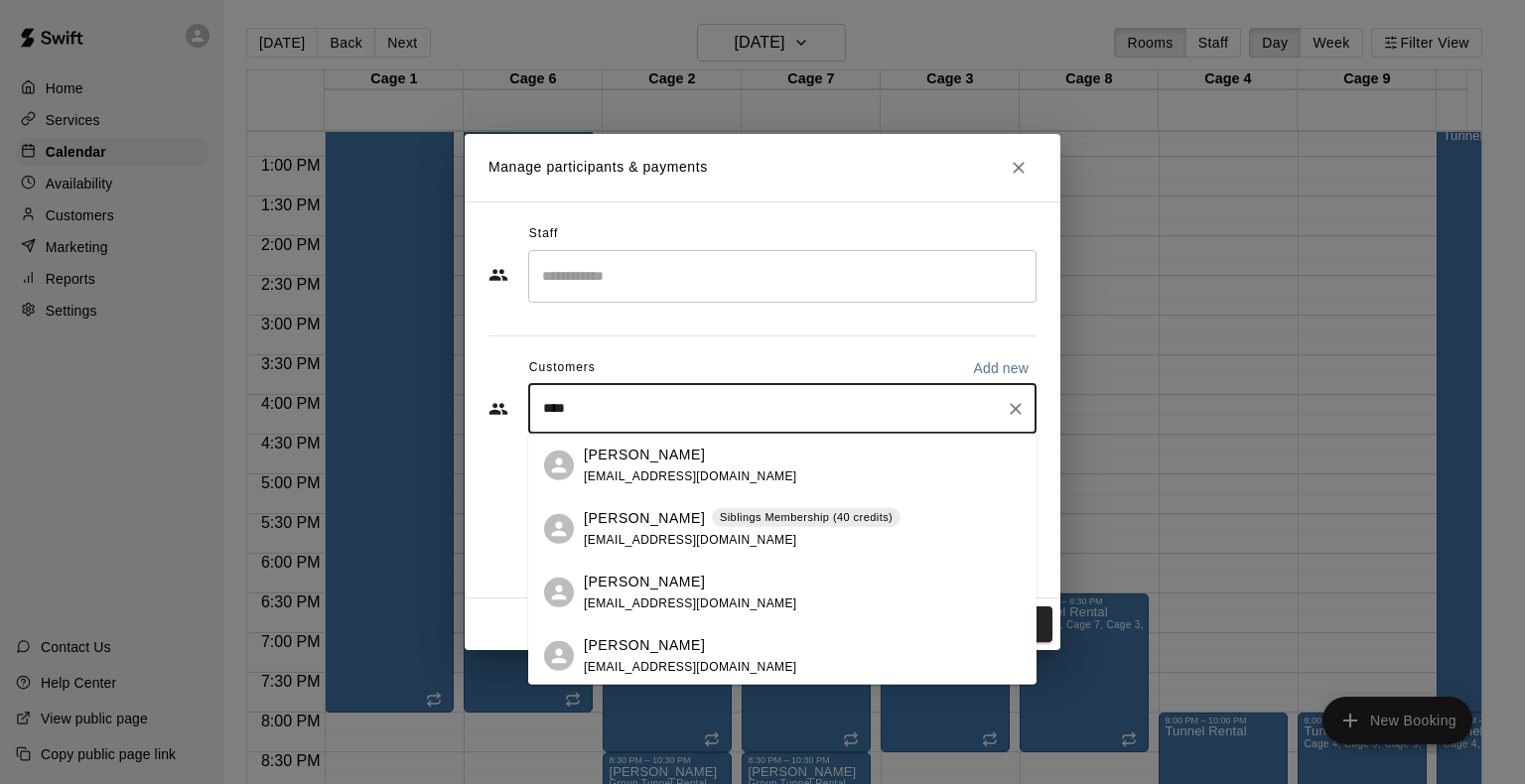 click on "[PERSON_NAME]" at bounding box center [644, 517] 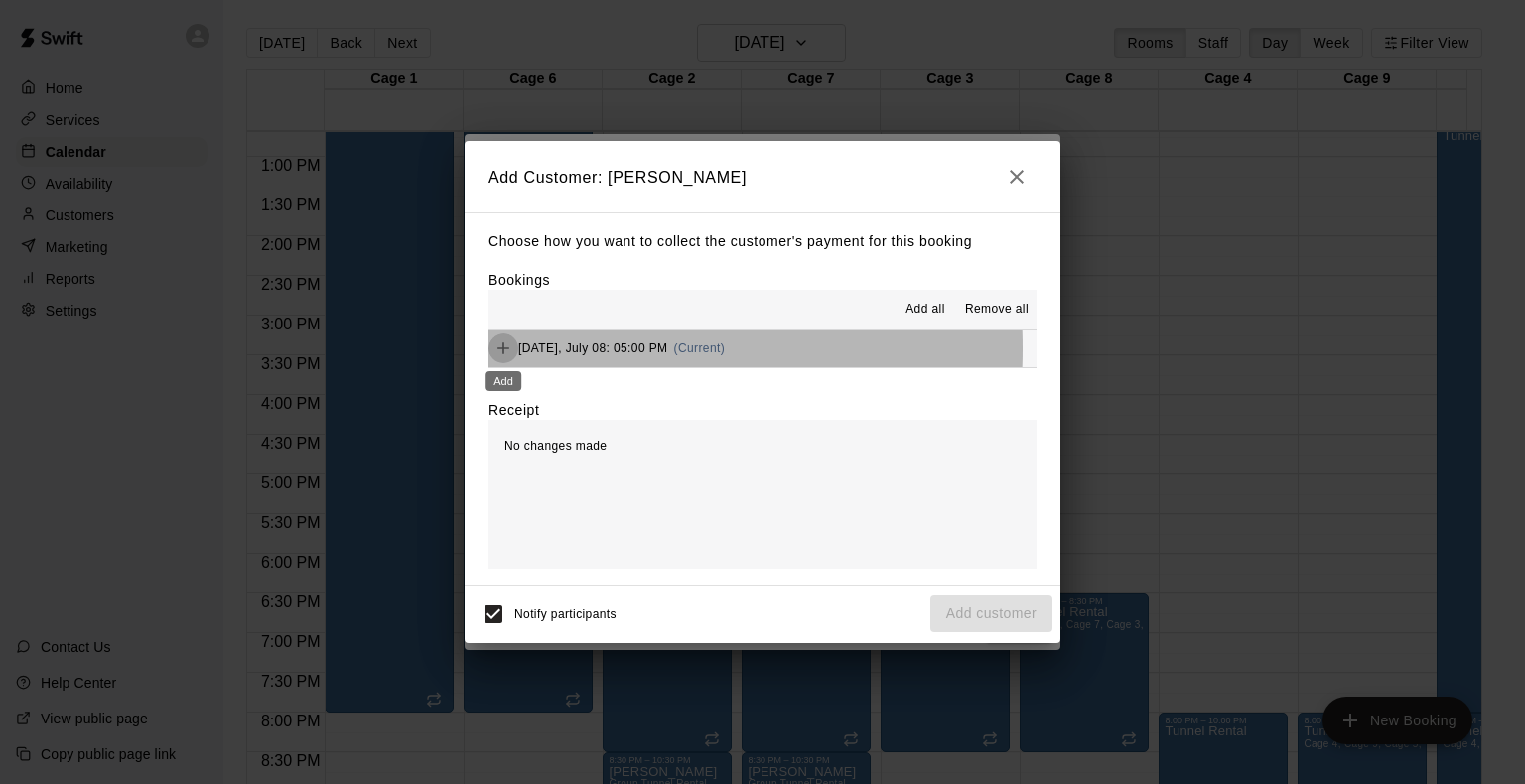 click 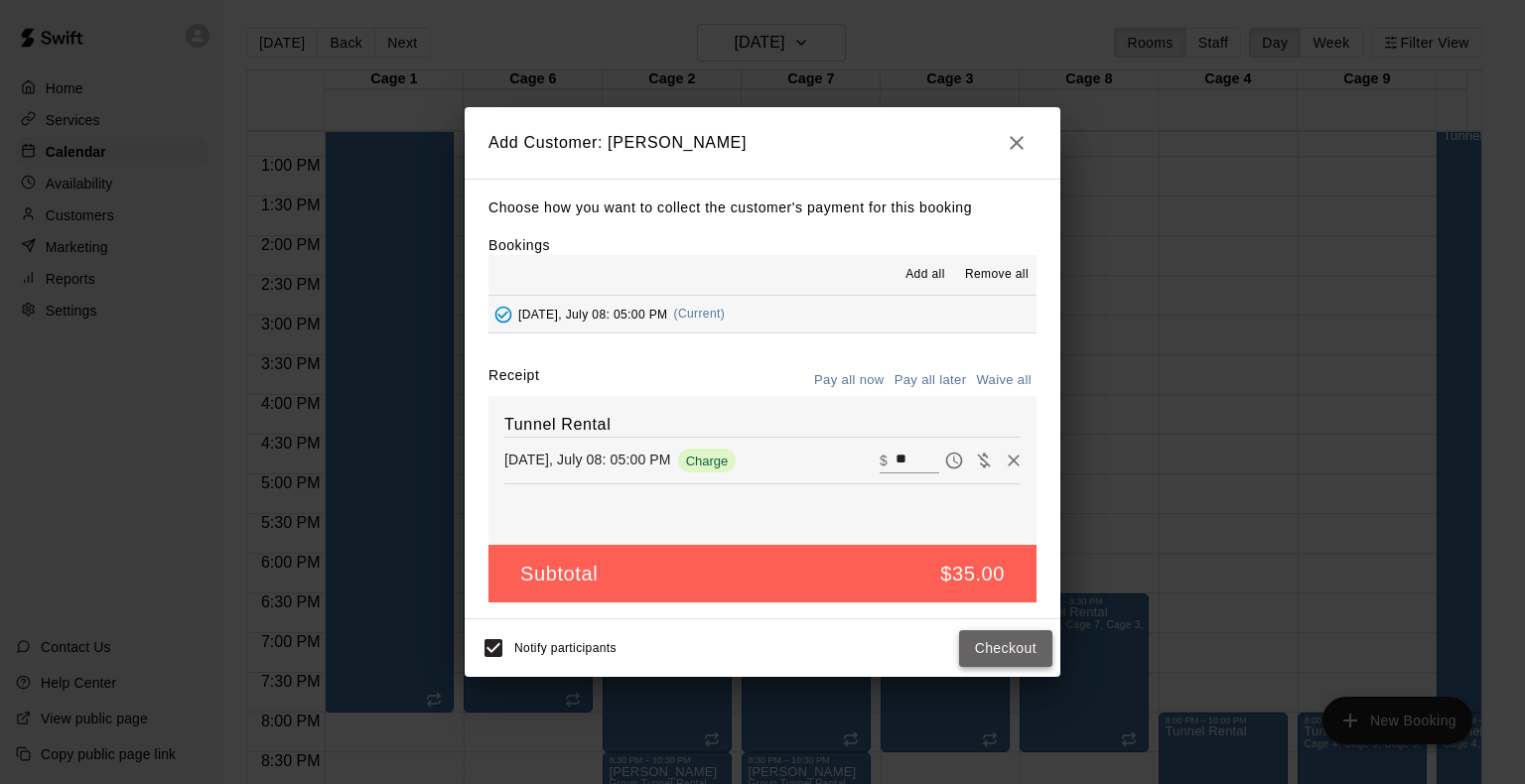 click on "Checkout" at bounding box center (1006, 648) 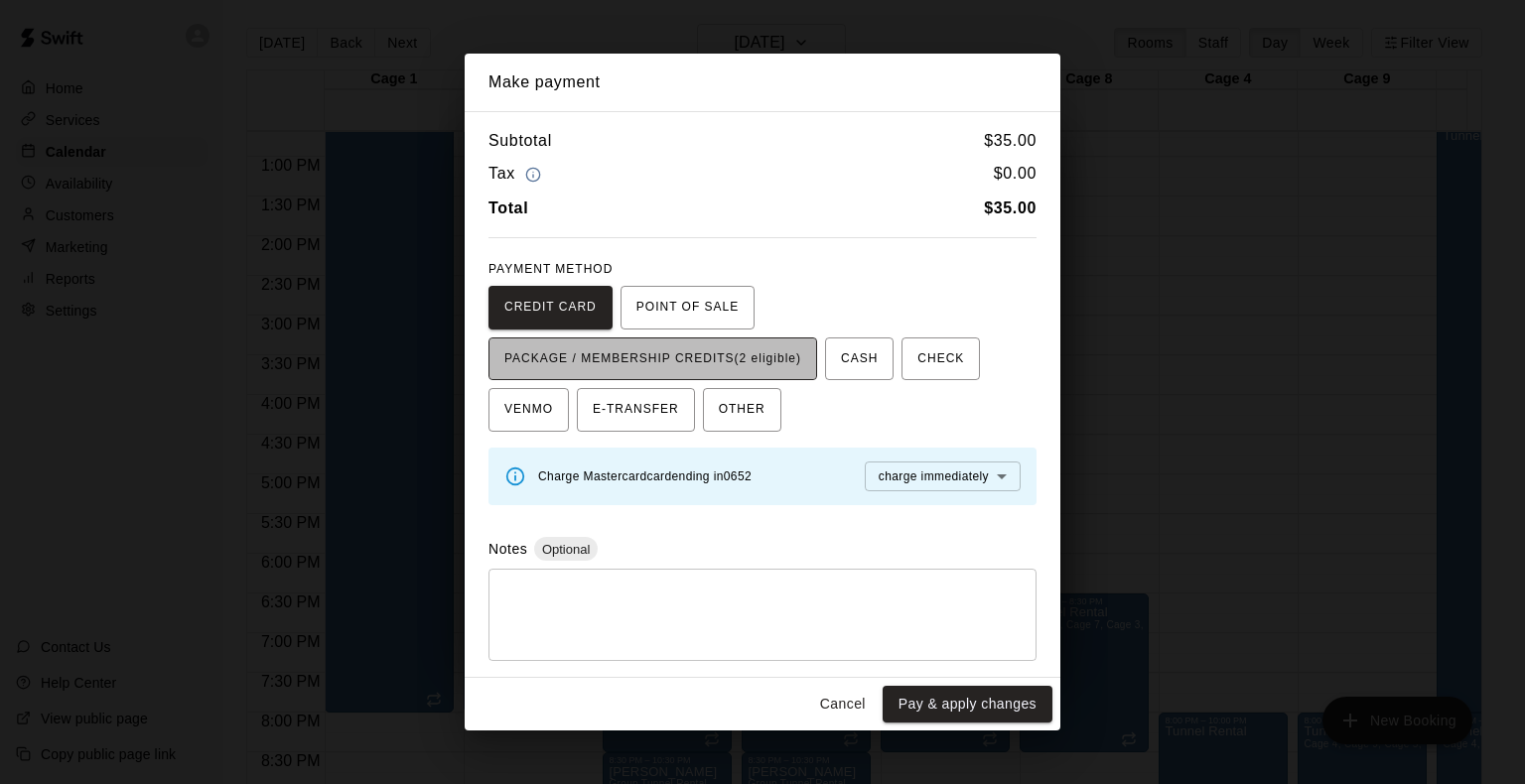 click on "PACKAGE / MEMBERSHIP CREDITS  (2 eligible)" at bounding box center [652, 359] 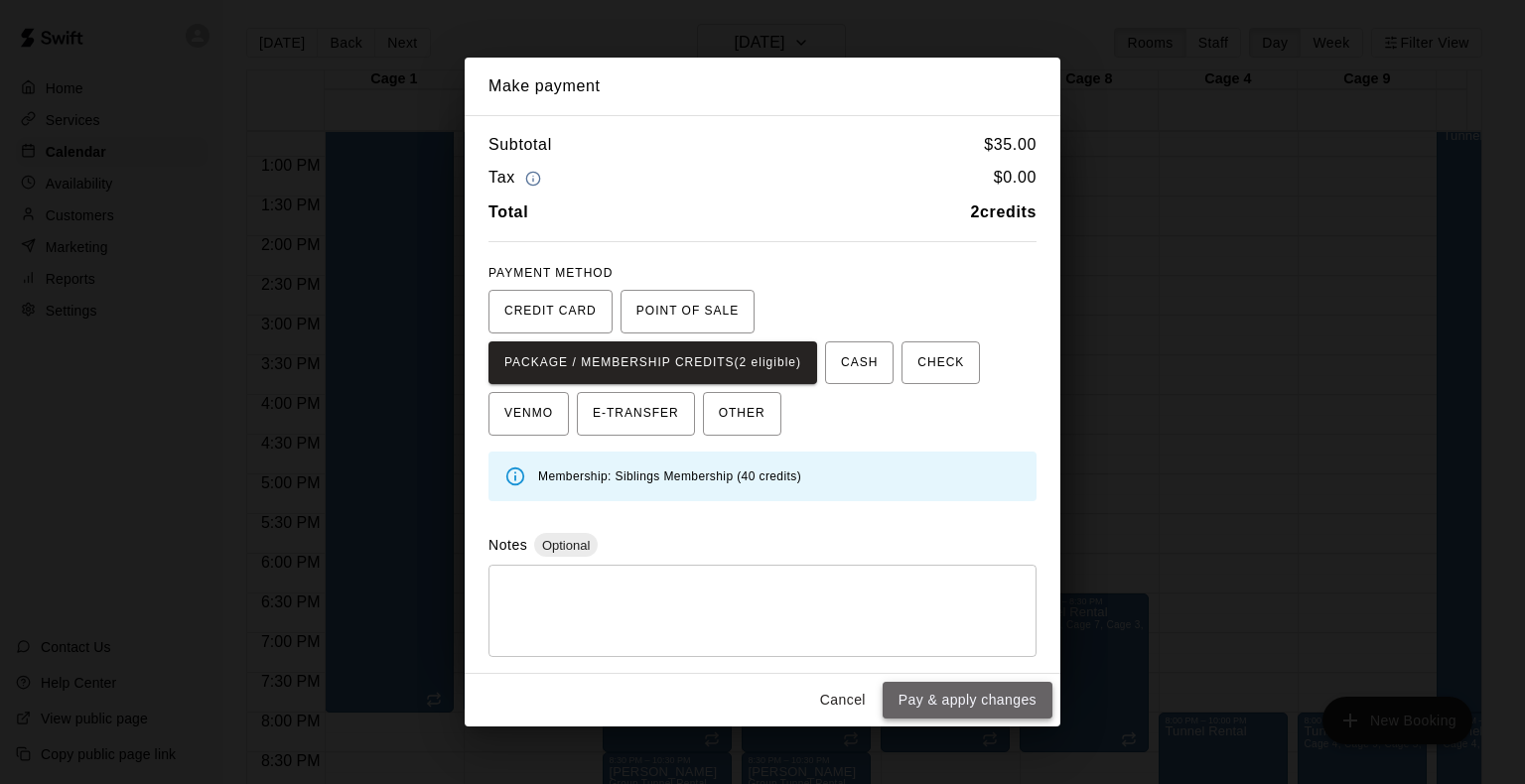 click on "Pay & apply changes" at bounding box center [967, 700] 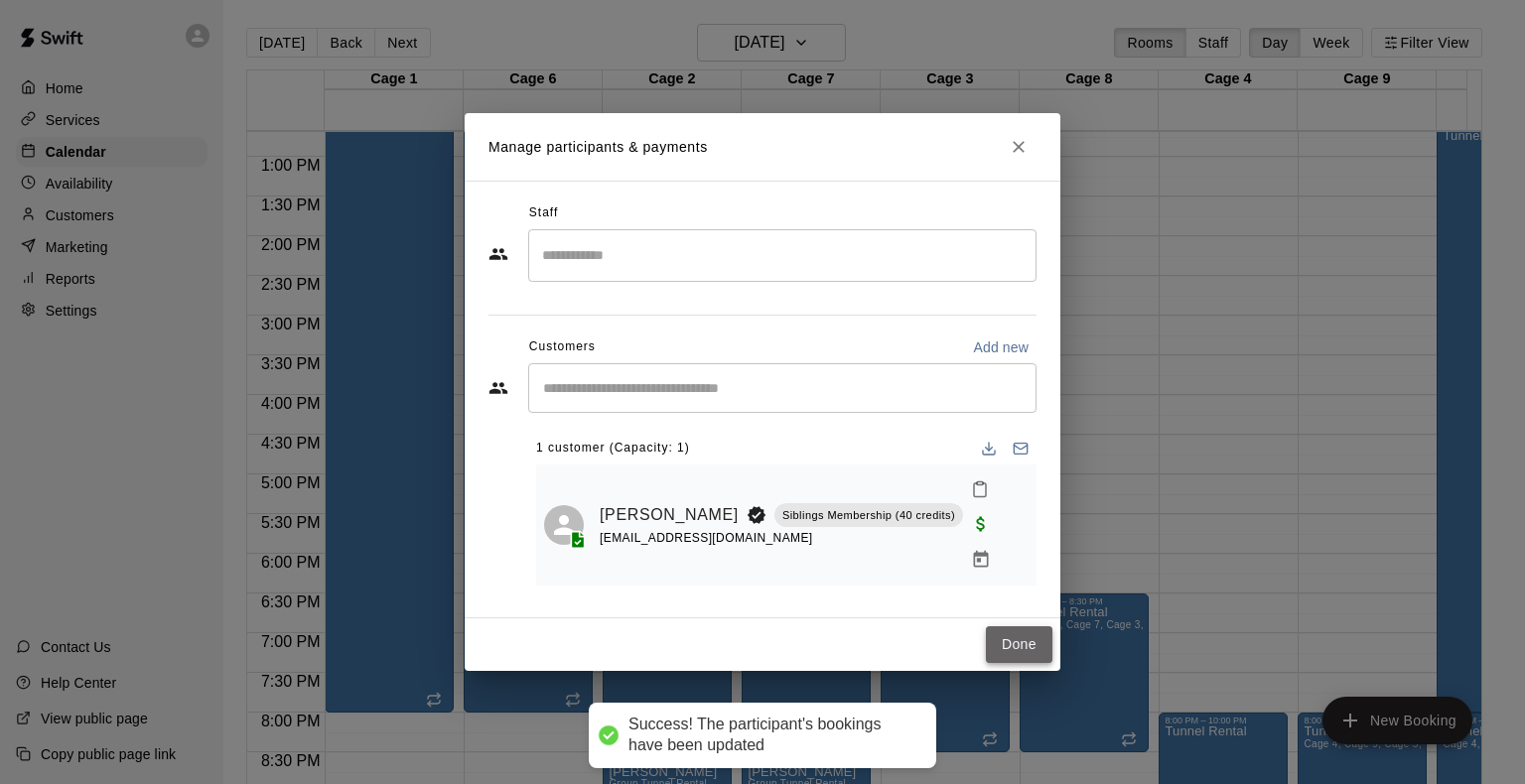 click on "Done" at bounding box center [1019, 644] 